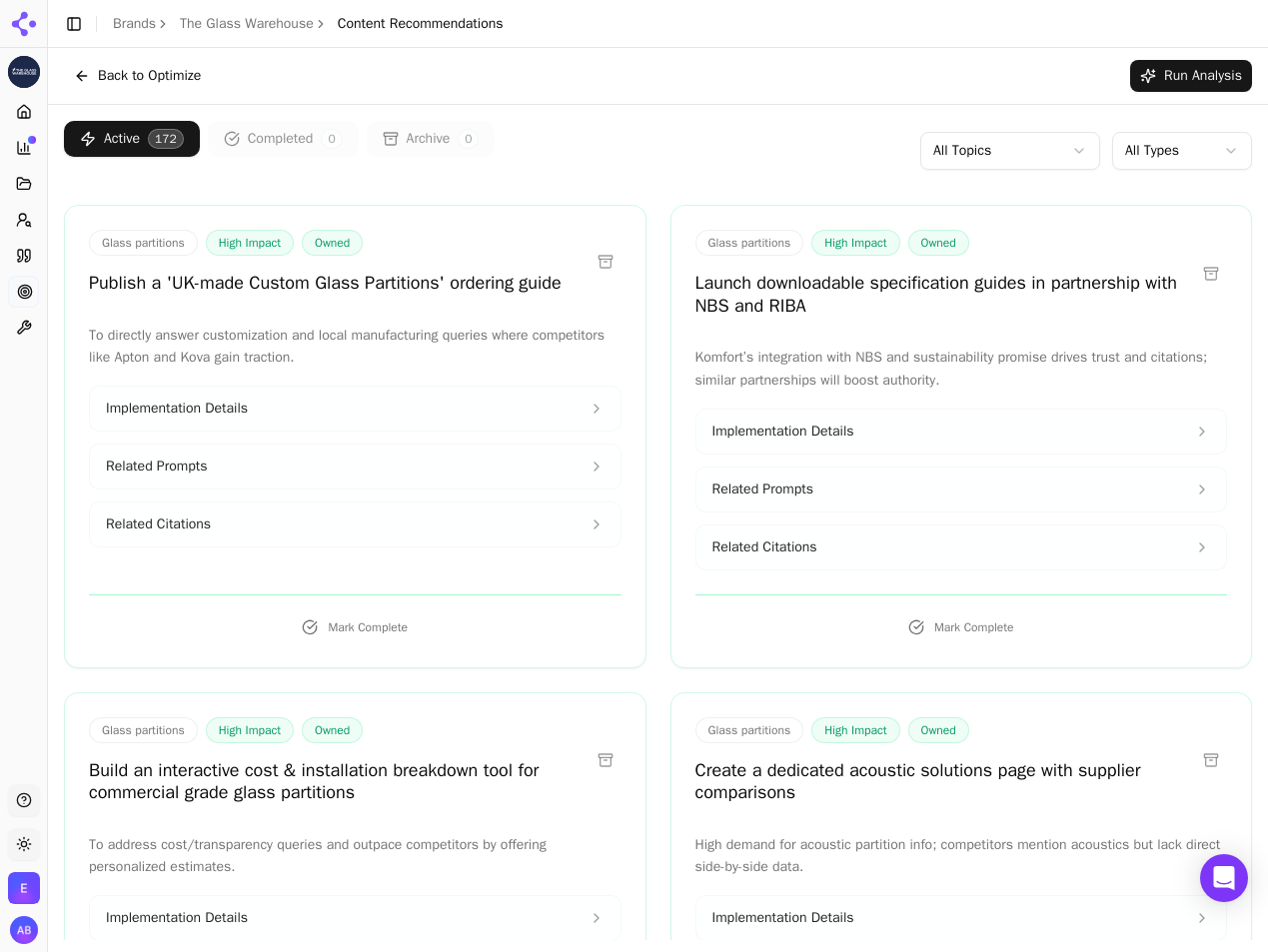 scroll, scrollTop: 0, scrollLeft: 0, axis: both 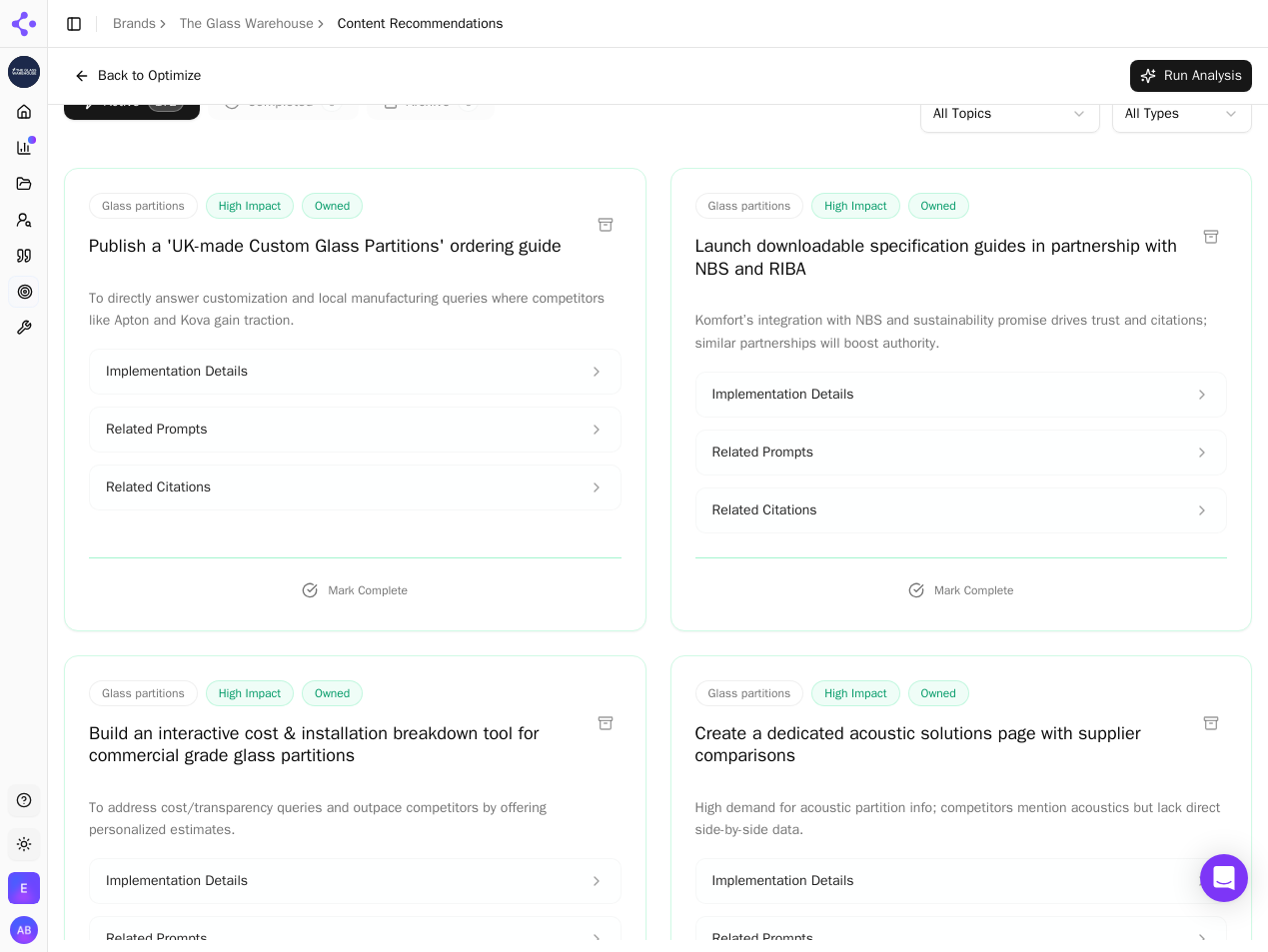 click at bounding box center (1211, 237) 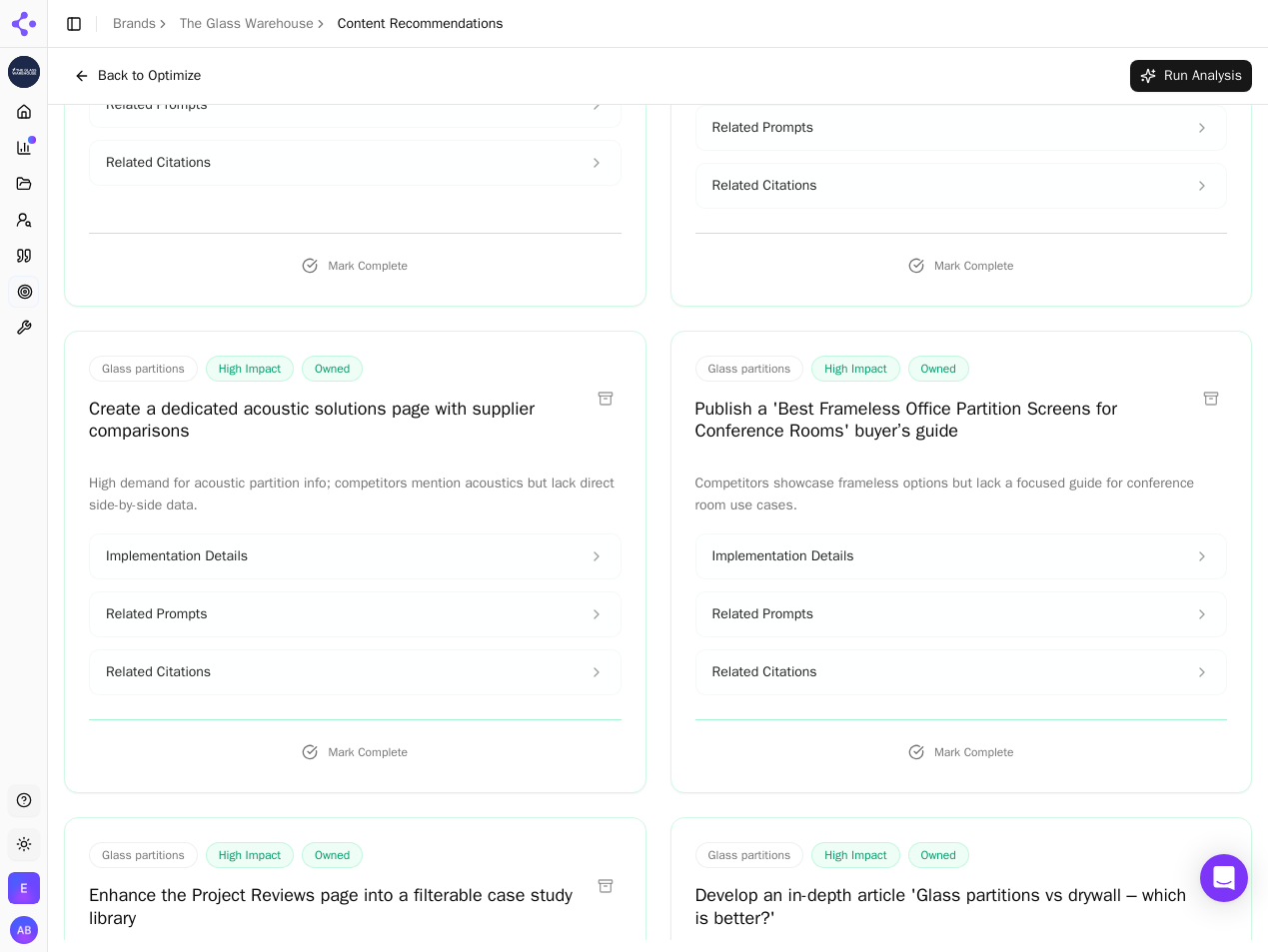 scroll, scrollTop: 0, scrollLeft: 0, axis: both 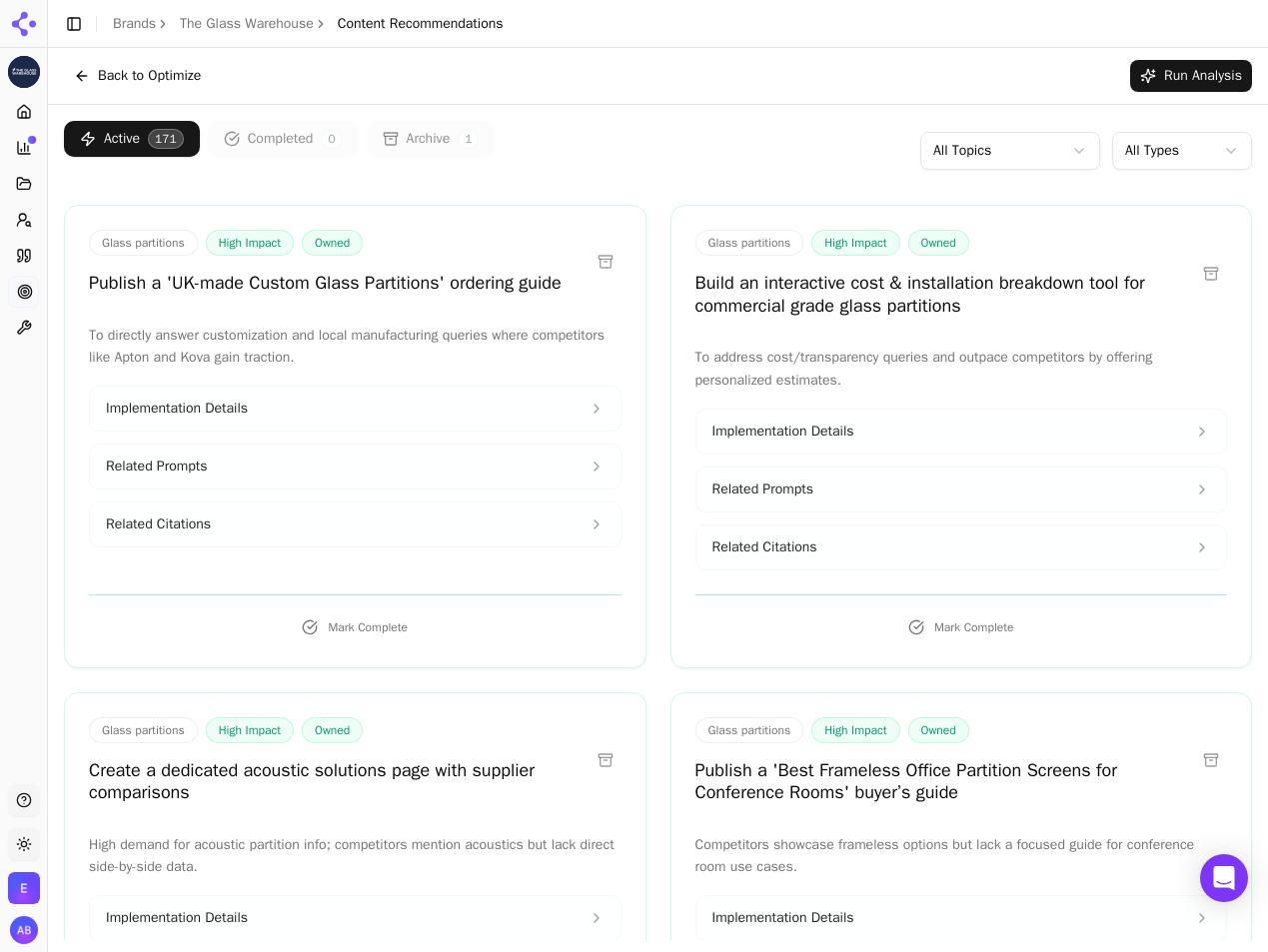 click on "The [PERSON] Platform Home Competition Topics Prompts Citations Optimize Toolbox Support Toggle theme Express Toughening Ltd   Toggle Sidebar Brands The [PERSON] Content Recommendations Back to Optimize Run Analysis Active 171 Completed 0 Archive 1 All Topics All Types Glass partitions High Impact Owned Publish a 'UK-made Custom Glass Partitions' ordering guide To directly answer customization and local manufacturing queries where competitors like [PERSON] and [PERSON] gain traction. Implementation Details Related Prompts Related Citations Mark Complete Glass partitions High Impact Owned Build an interactive cost & installation breakdown tool for commercial grade glass partitions To address cost/transparency queries and outpace competitors by offering personalized estimates. Implementation Details Related Prompts Related Citations Mark Complete Glass partitions High Impact Owned Create a dedicated acoustic solutions page with supplier comparisons Implementation Details Related Prompts Owned" at bounding box center [634, 550] 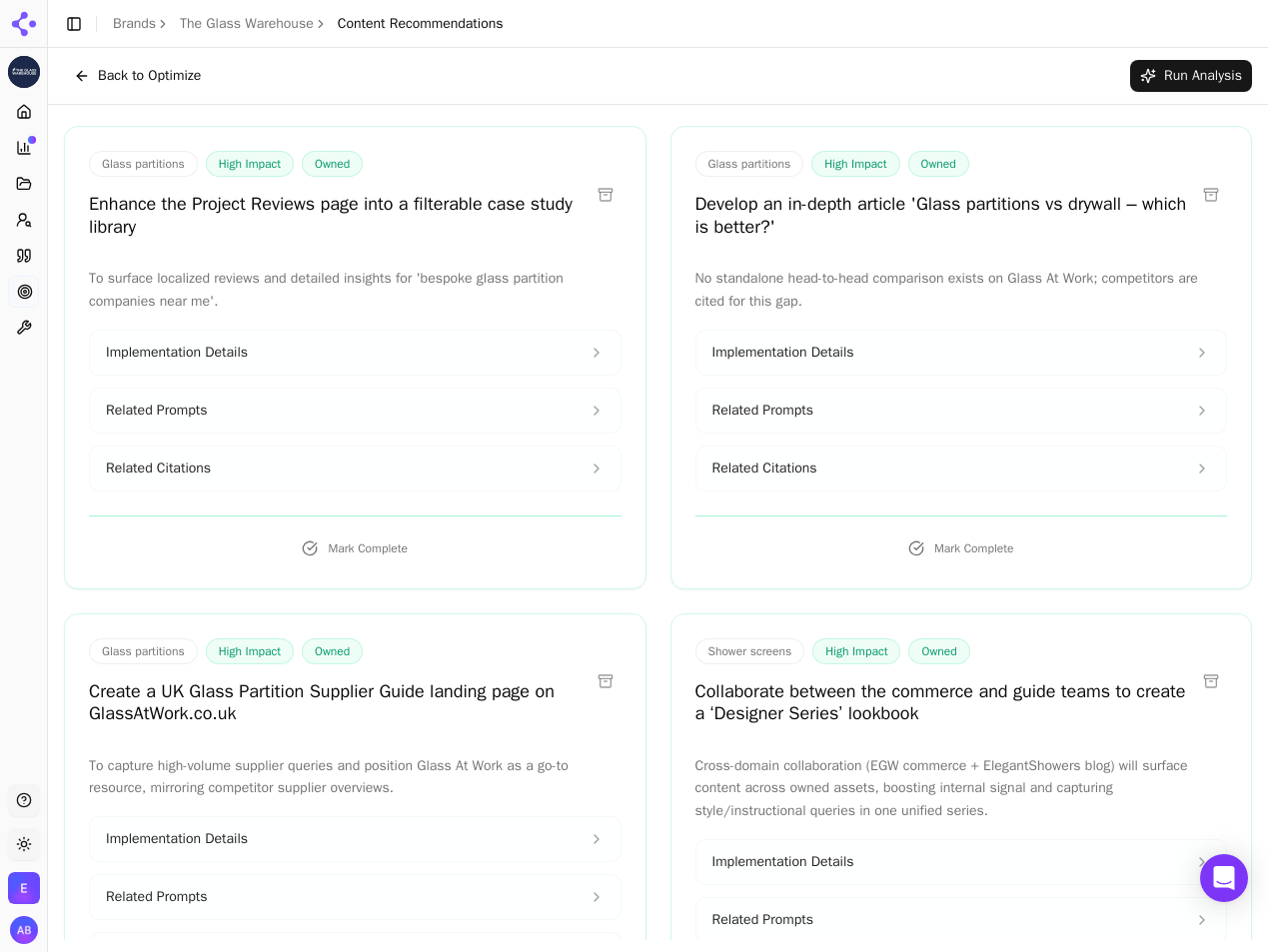 scroll, scrollTop: 1052, scrollLeft: 0, axis: vertical 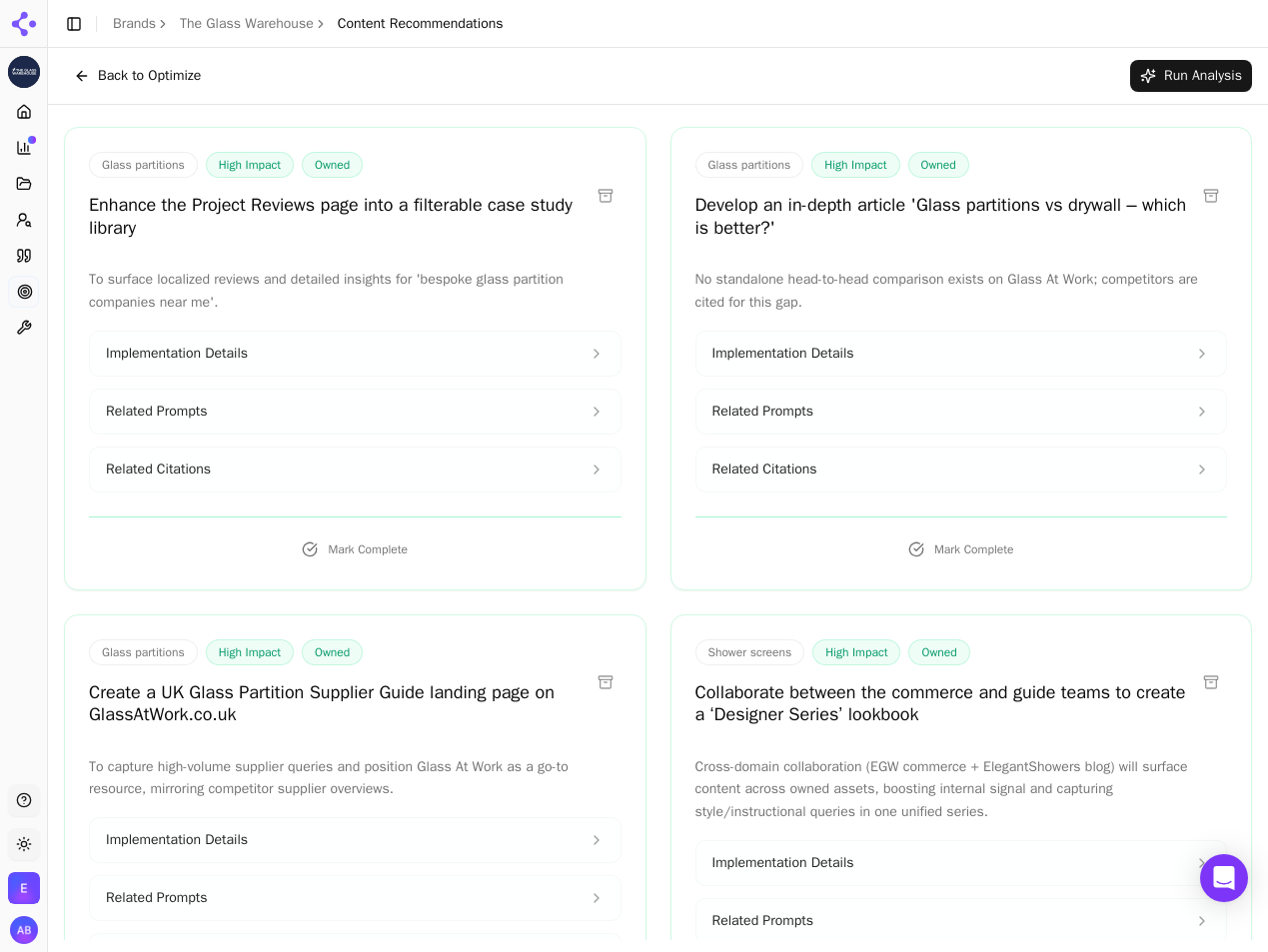 click on "Implementation Details" at bounding box center (961, 354) 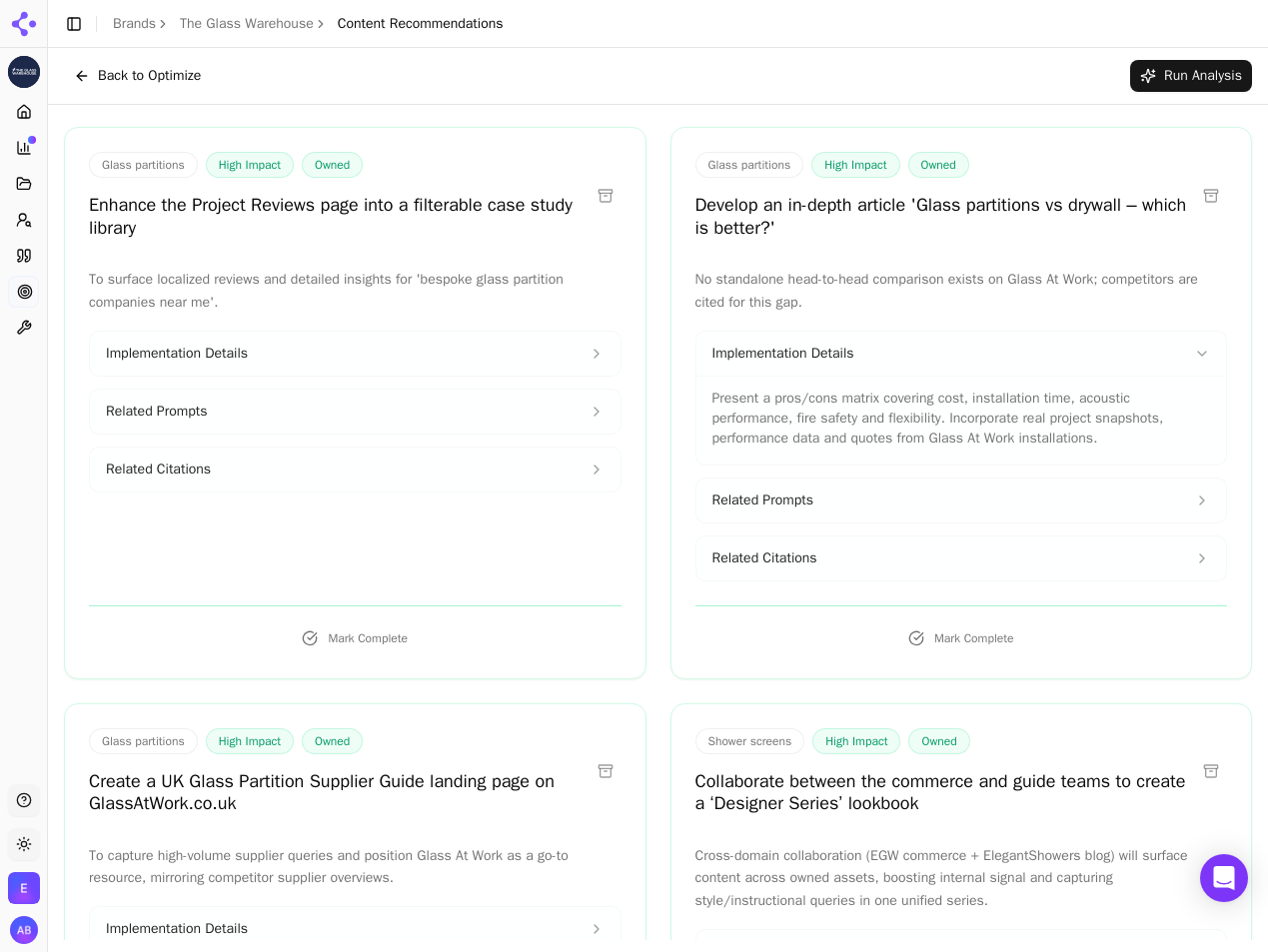 click on "Related Citations" at bounding box center [961, 558] 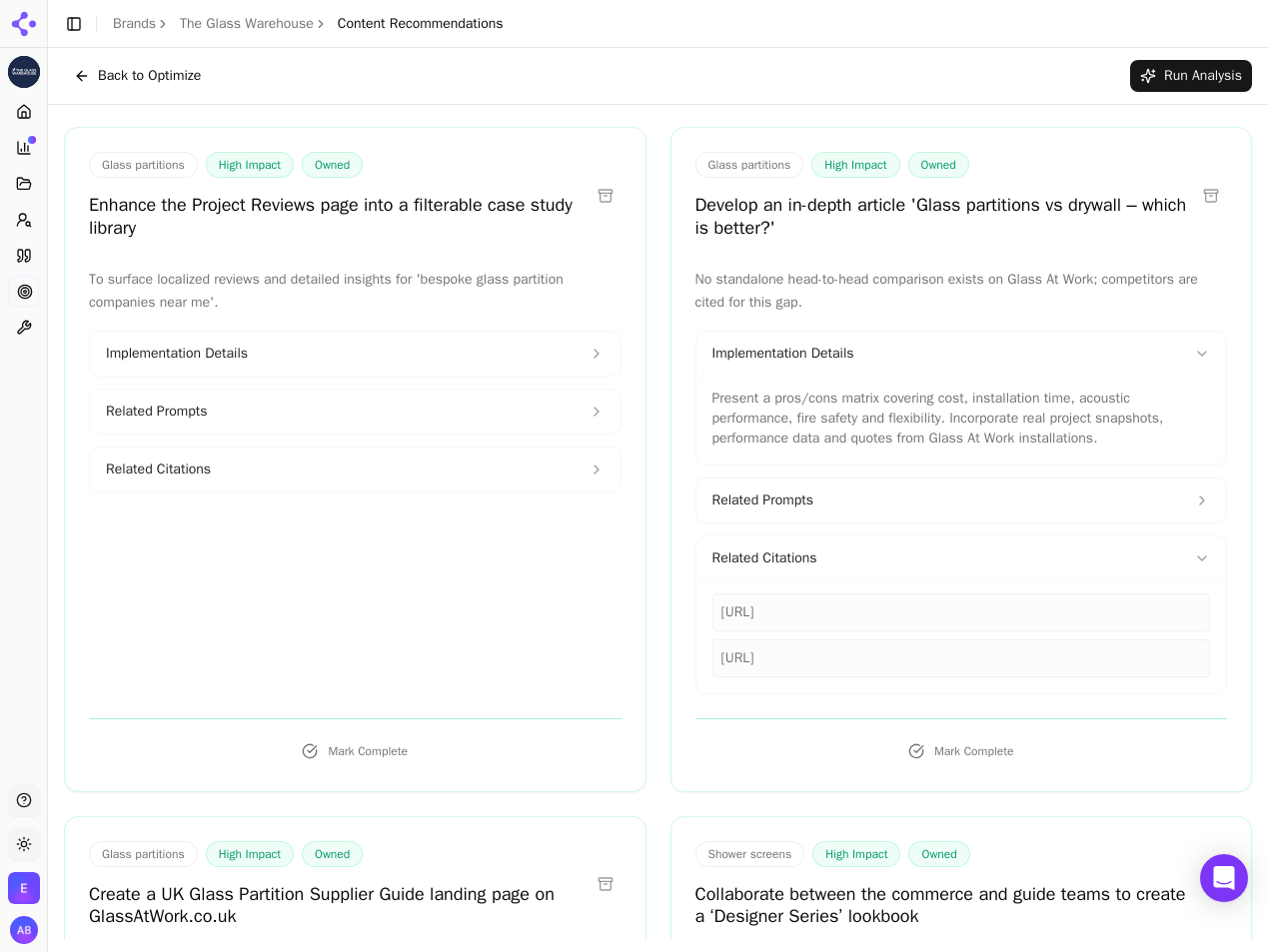 drag, startPoint x: 983, startPoint y: 610, endPoint x: 717, endPoint y: 613, distance: 266.0169 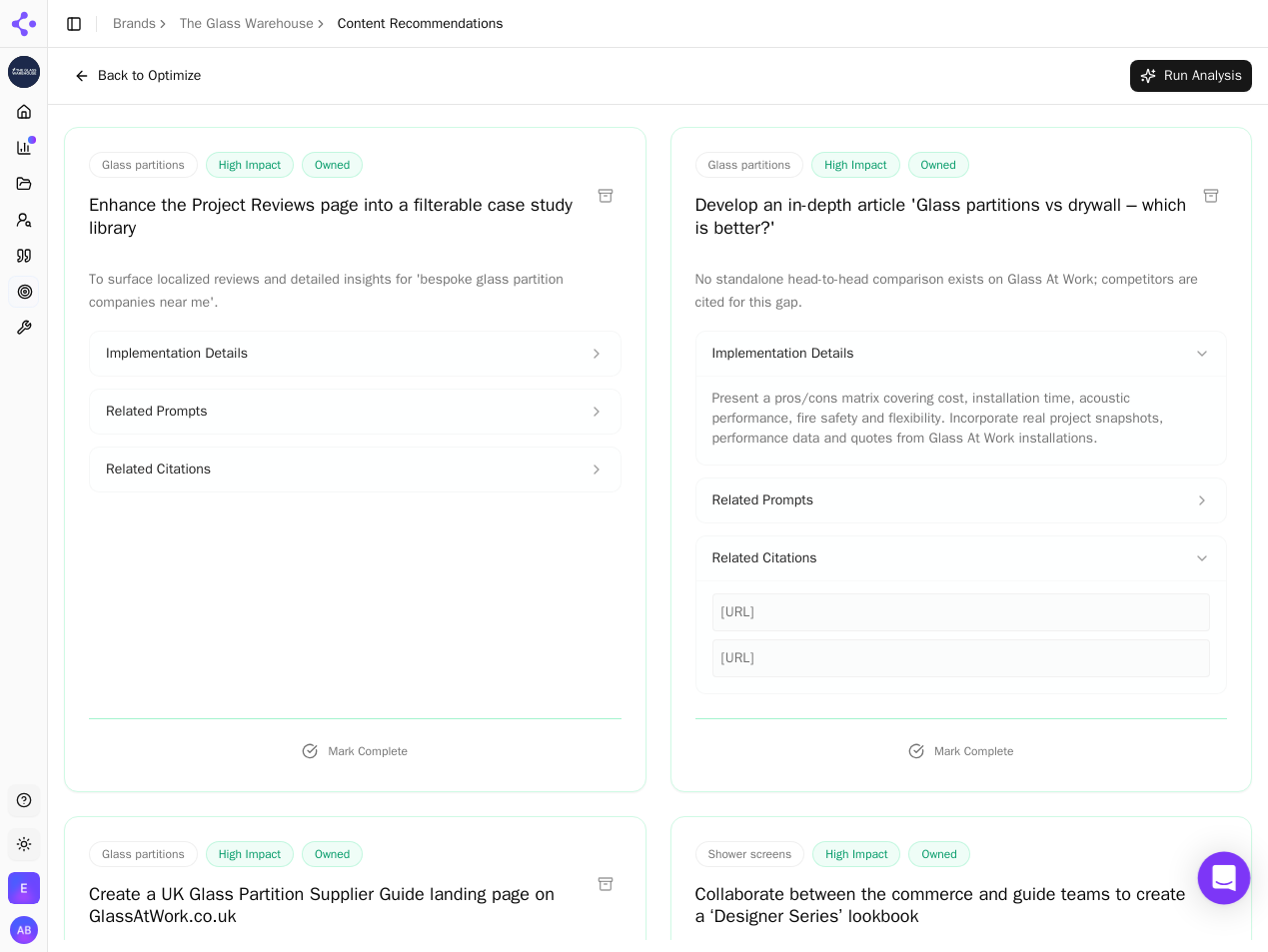 click 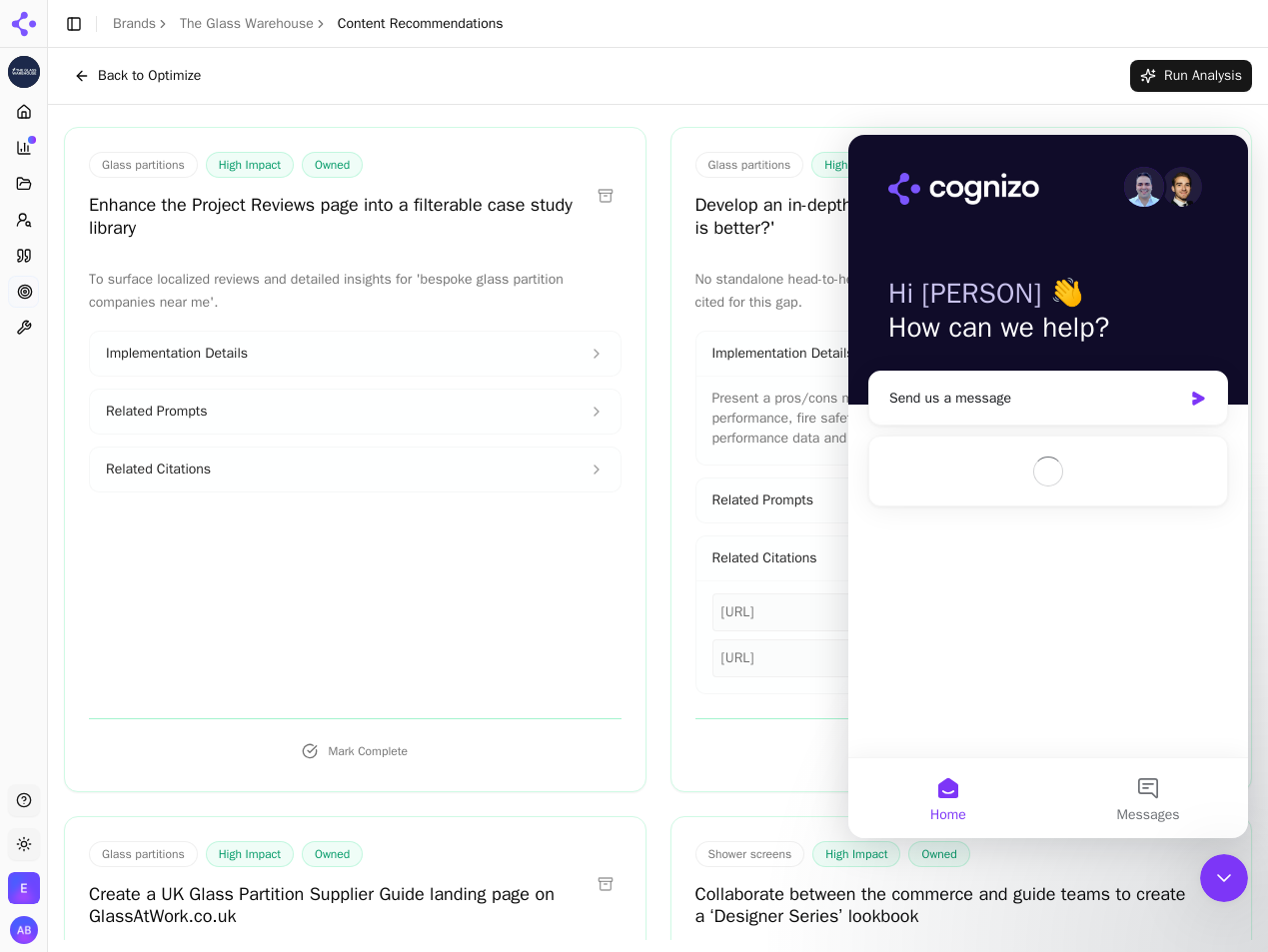 scroll, scrollTop: 0, scrollLeft: 0, axis: both 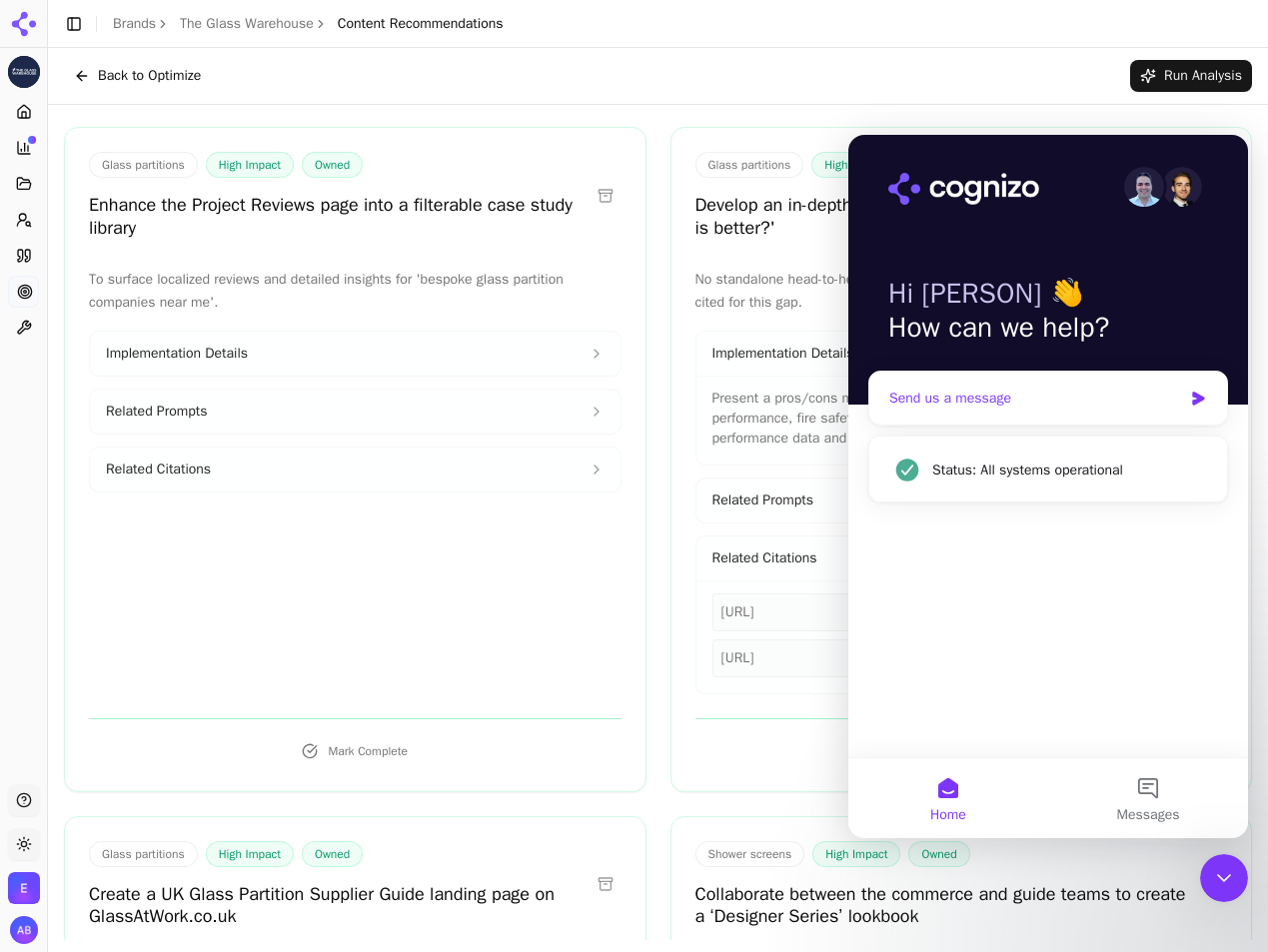 click on "Send us a message" at bounding box center [1035, 398] 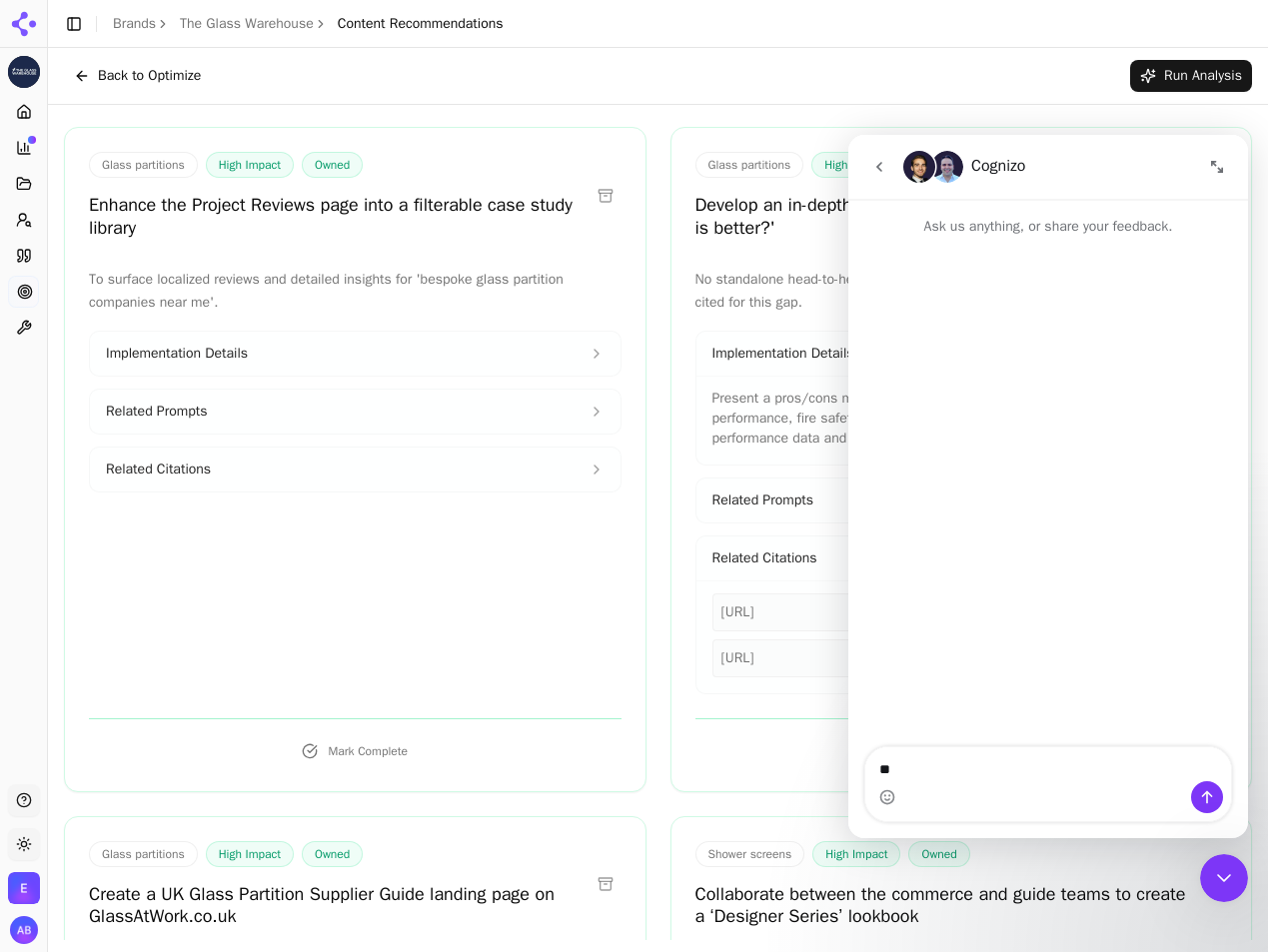 type on "*" 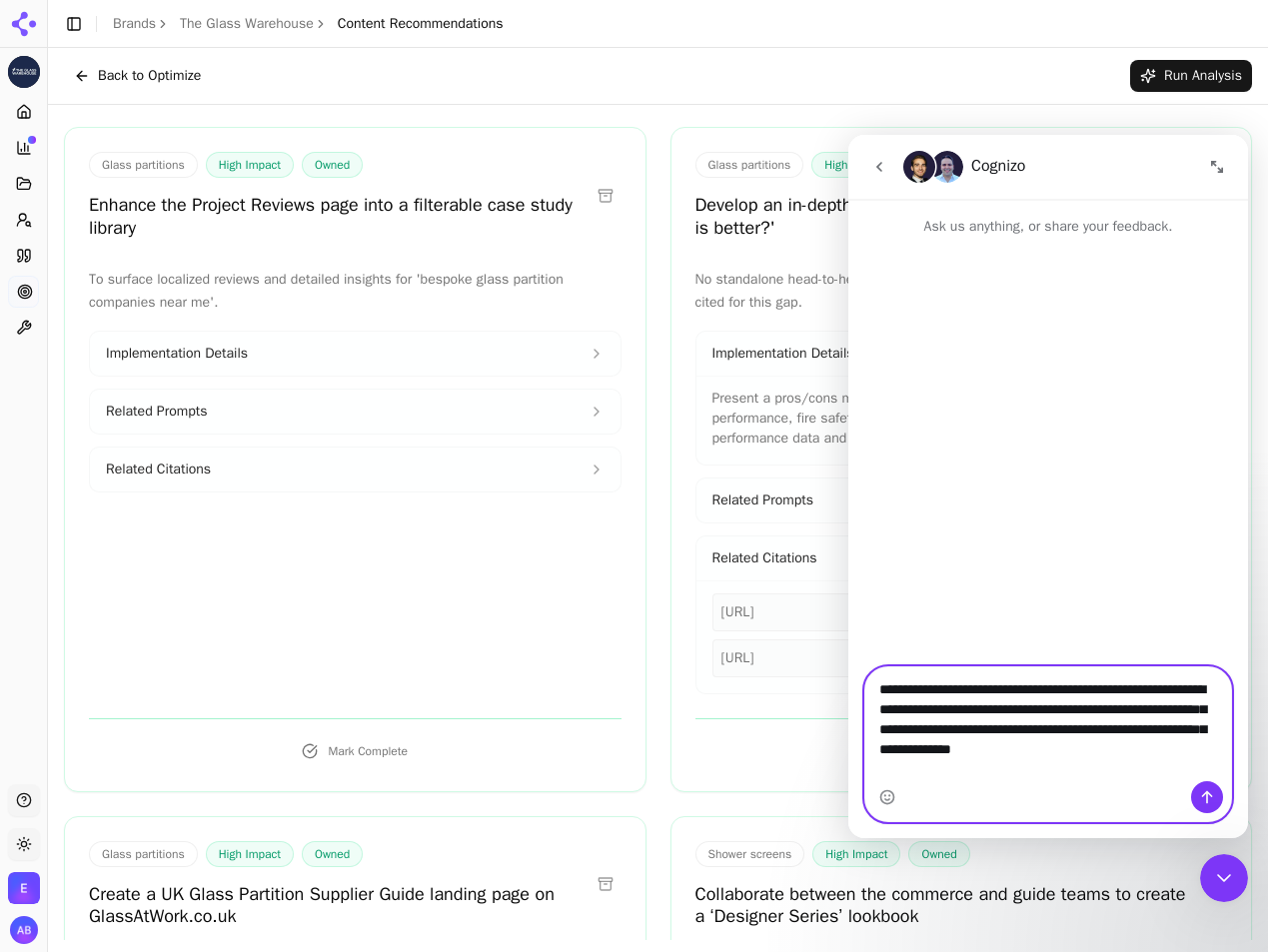 paste on "**********" 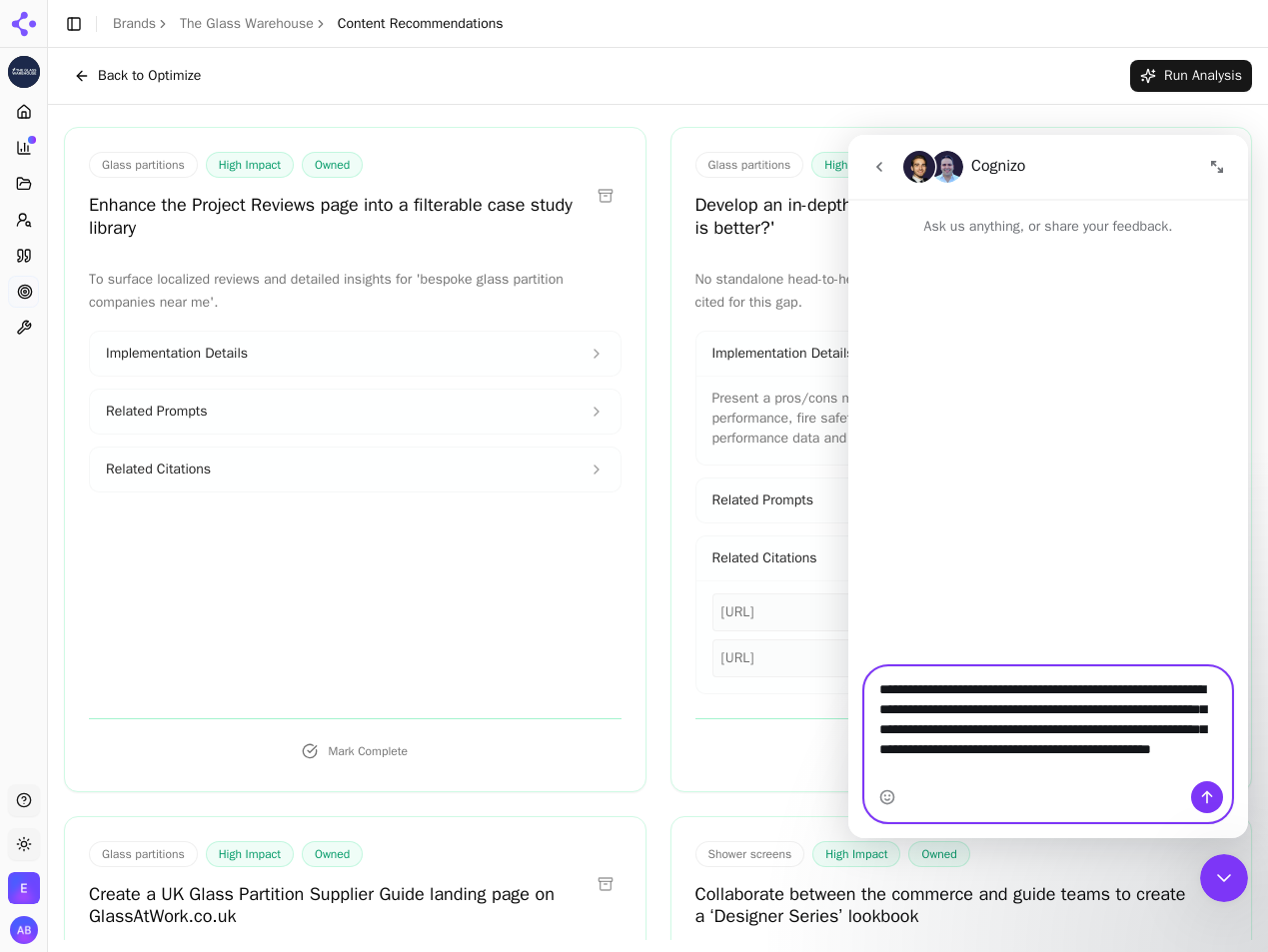 type 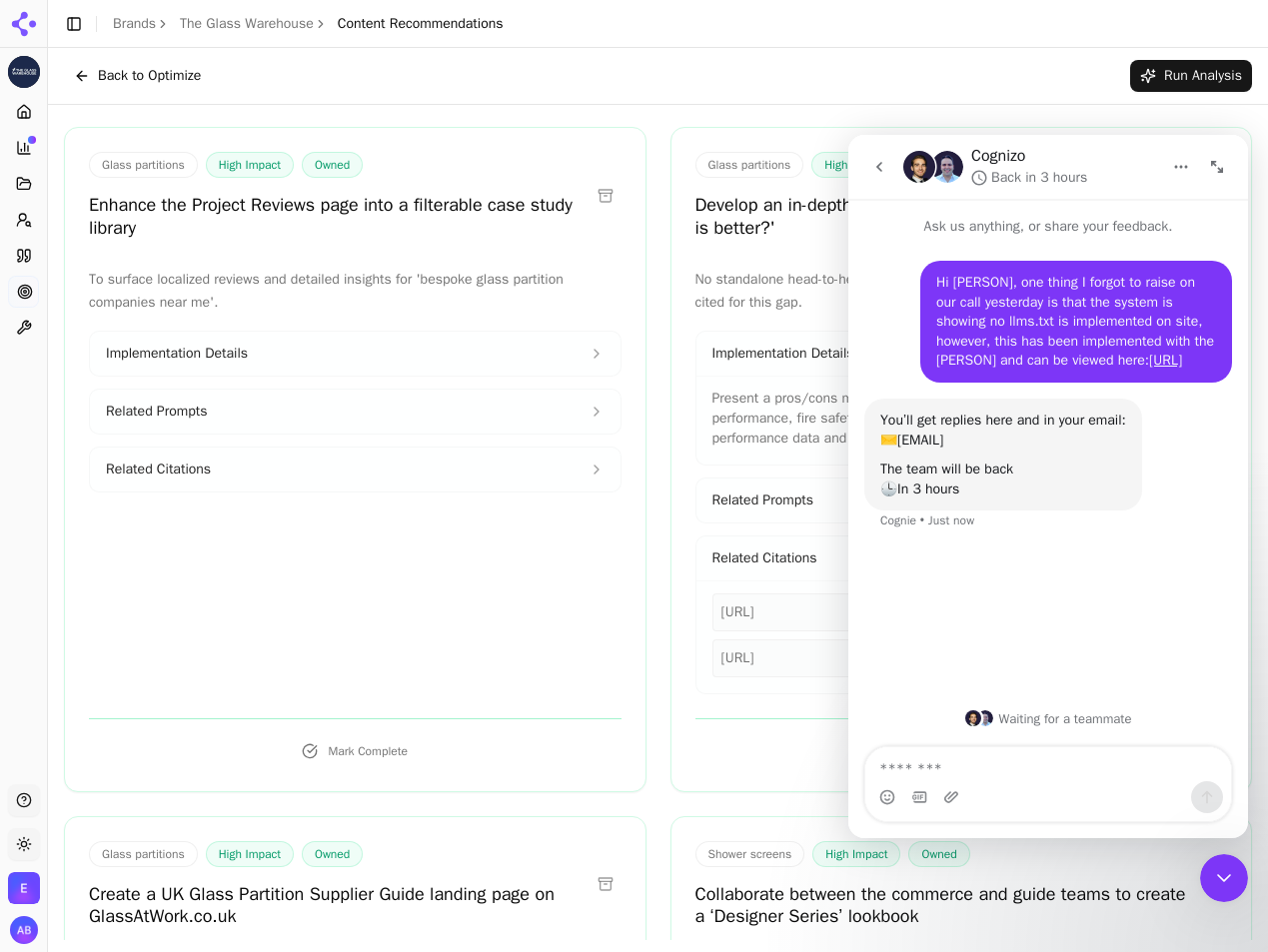 click 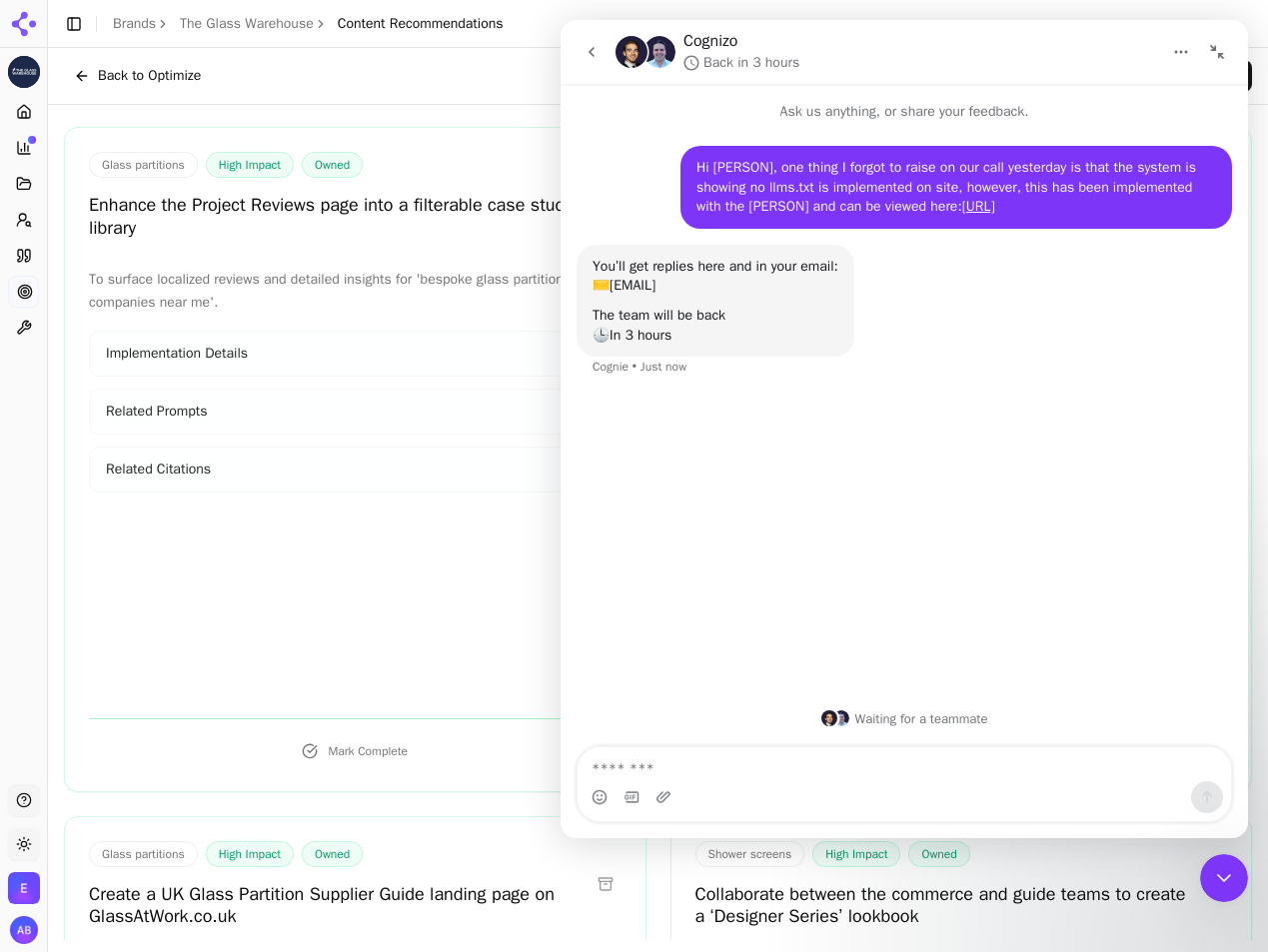 click 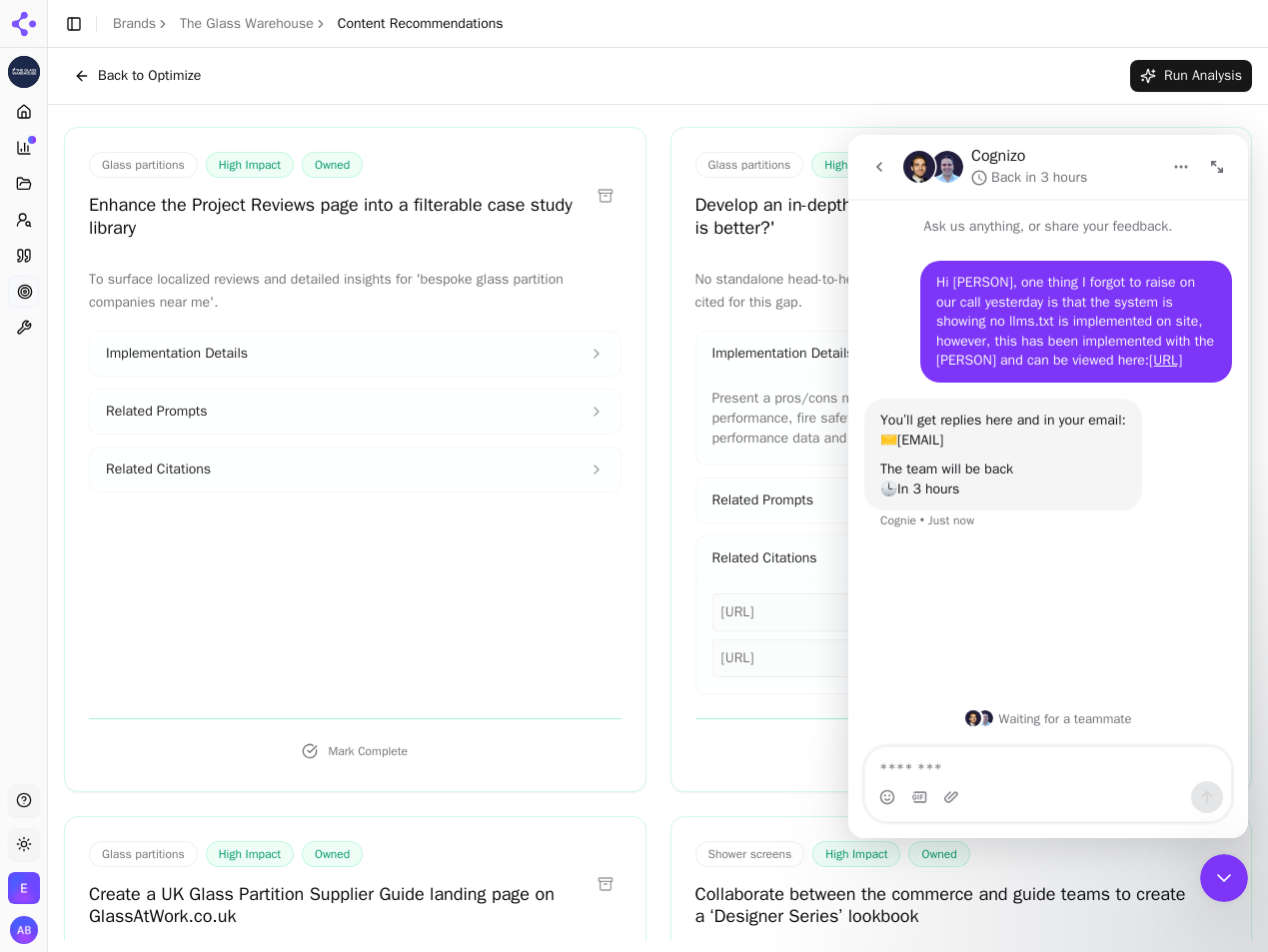click 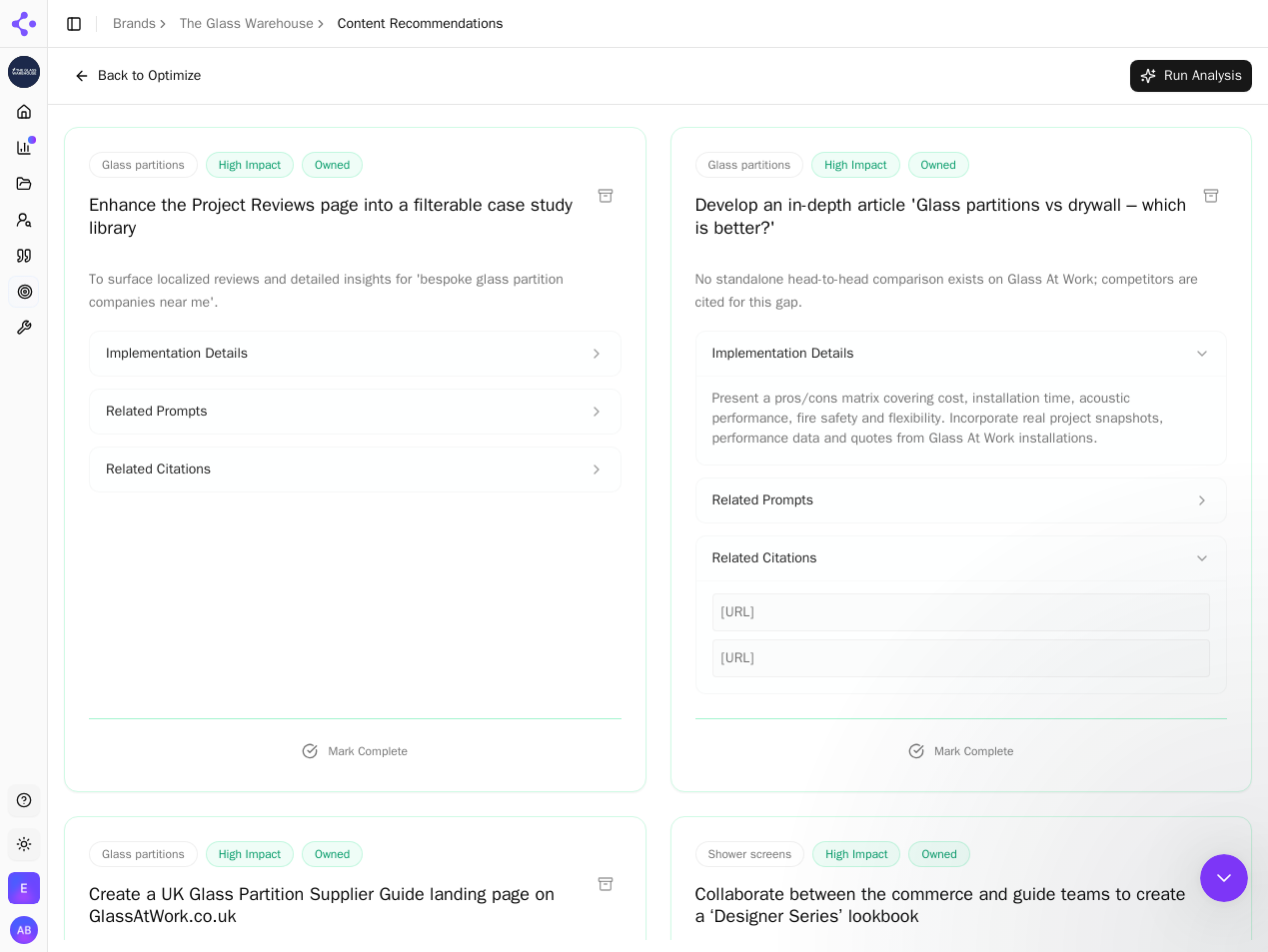 scroll, scrollTop: 0, scrollLeft: 0, axis: both 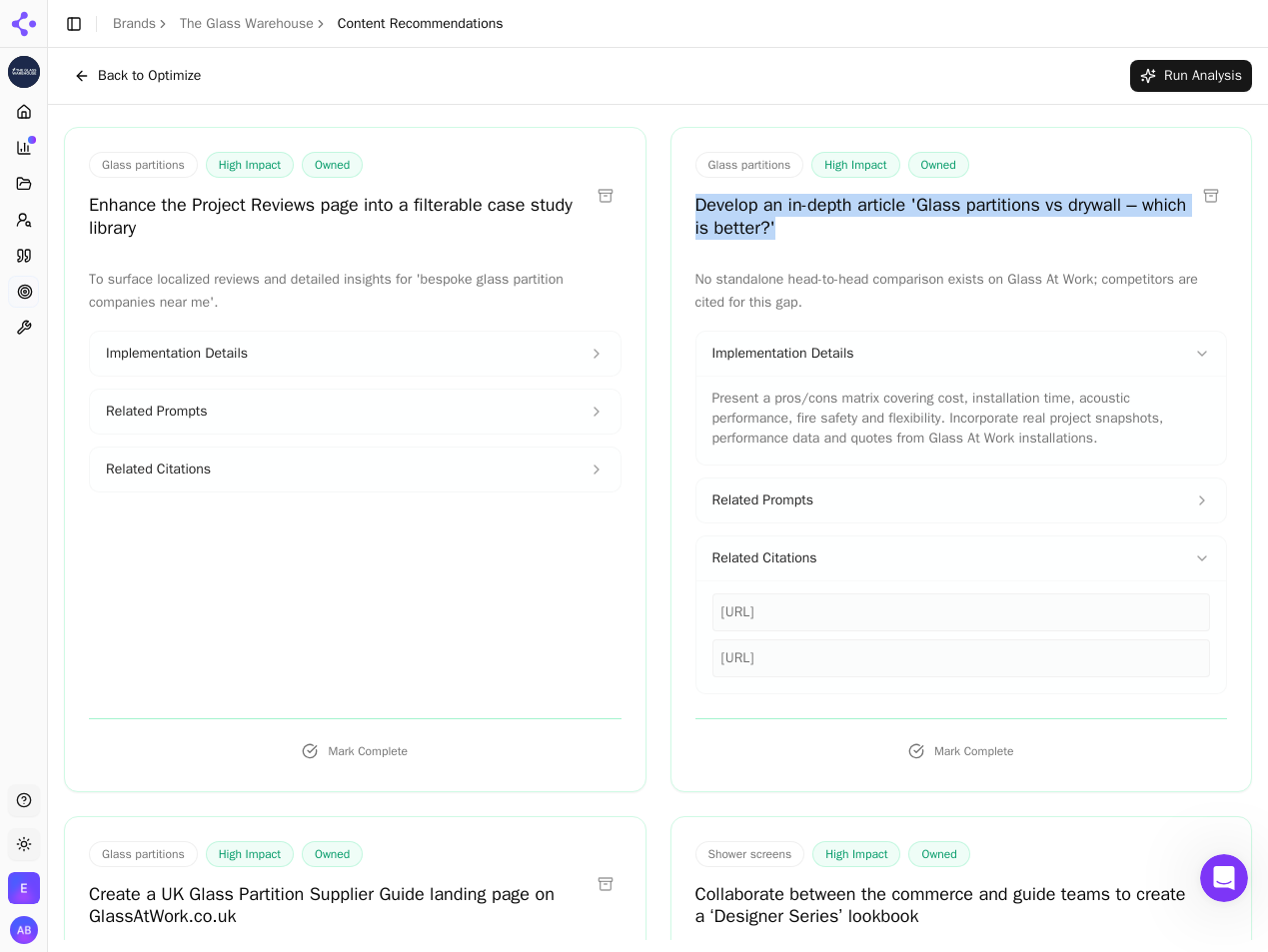 drag, startPoint x: 696, startPoint y: 203, endPoint x: 835, endPoint y: 227, distance: 141.05673 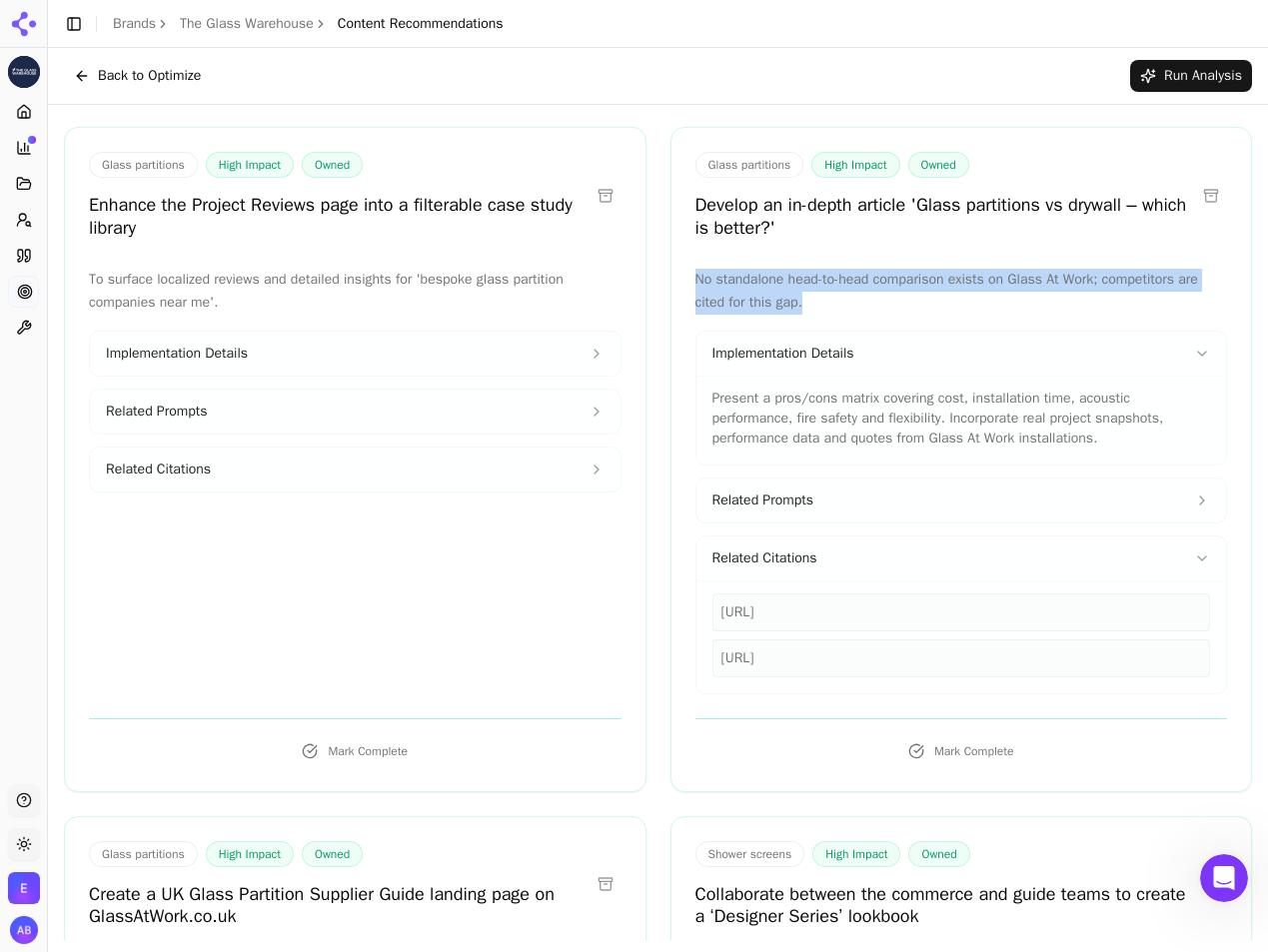 drag, startPoint x: 695, startPoint y: 279, endPoint x: 816, endPoint y: 295, distance: 122.05327 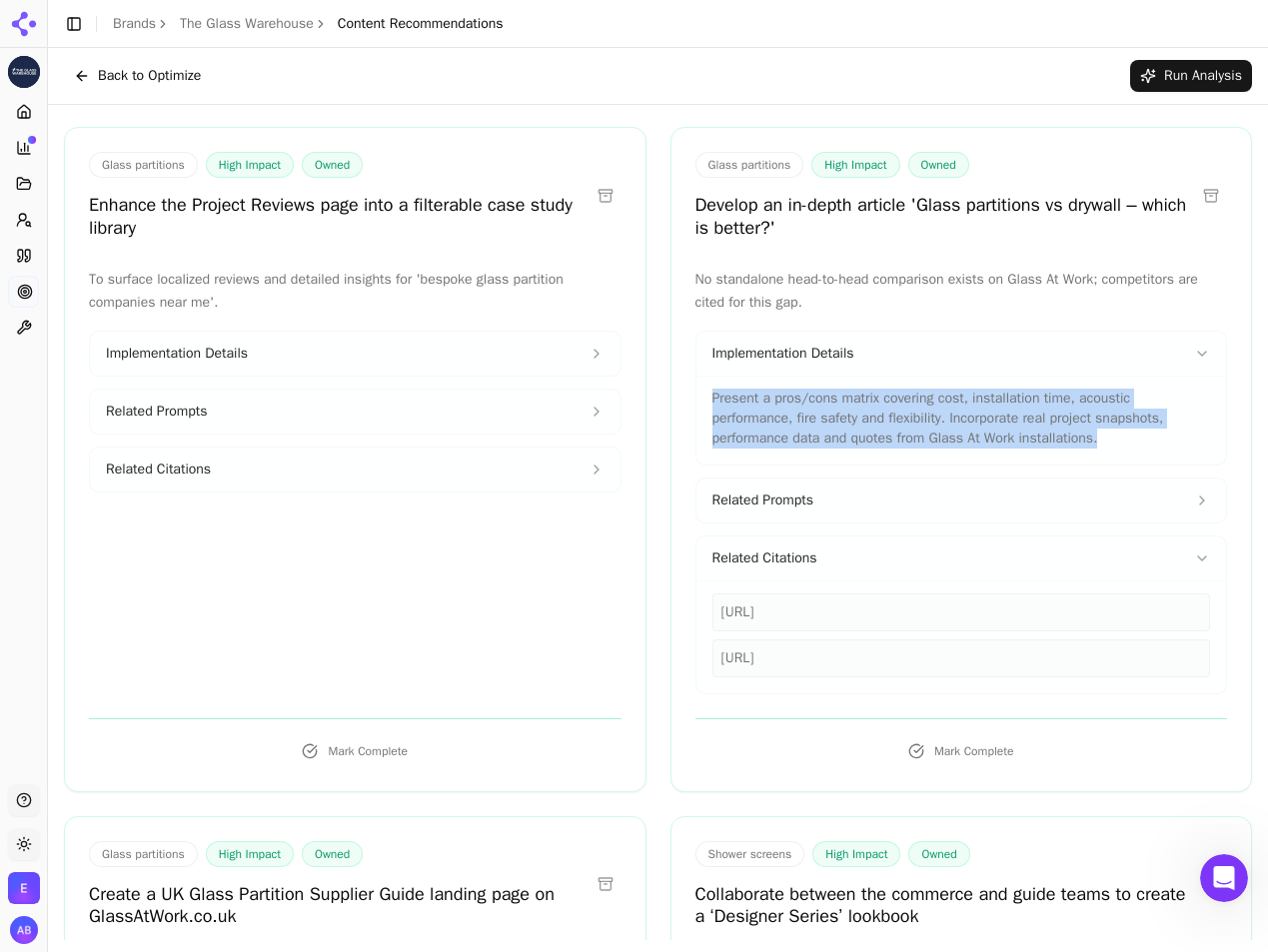 drag, startPoint x: 713, startPoint y: 397, endPoint x: 1142, endPoint y: 436, distance: 430.76908 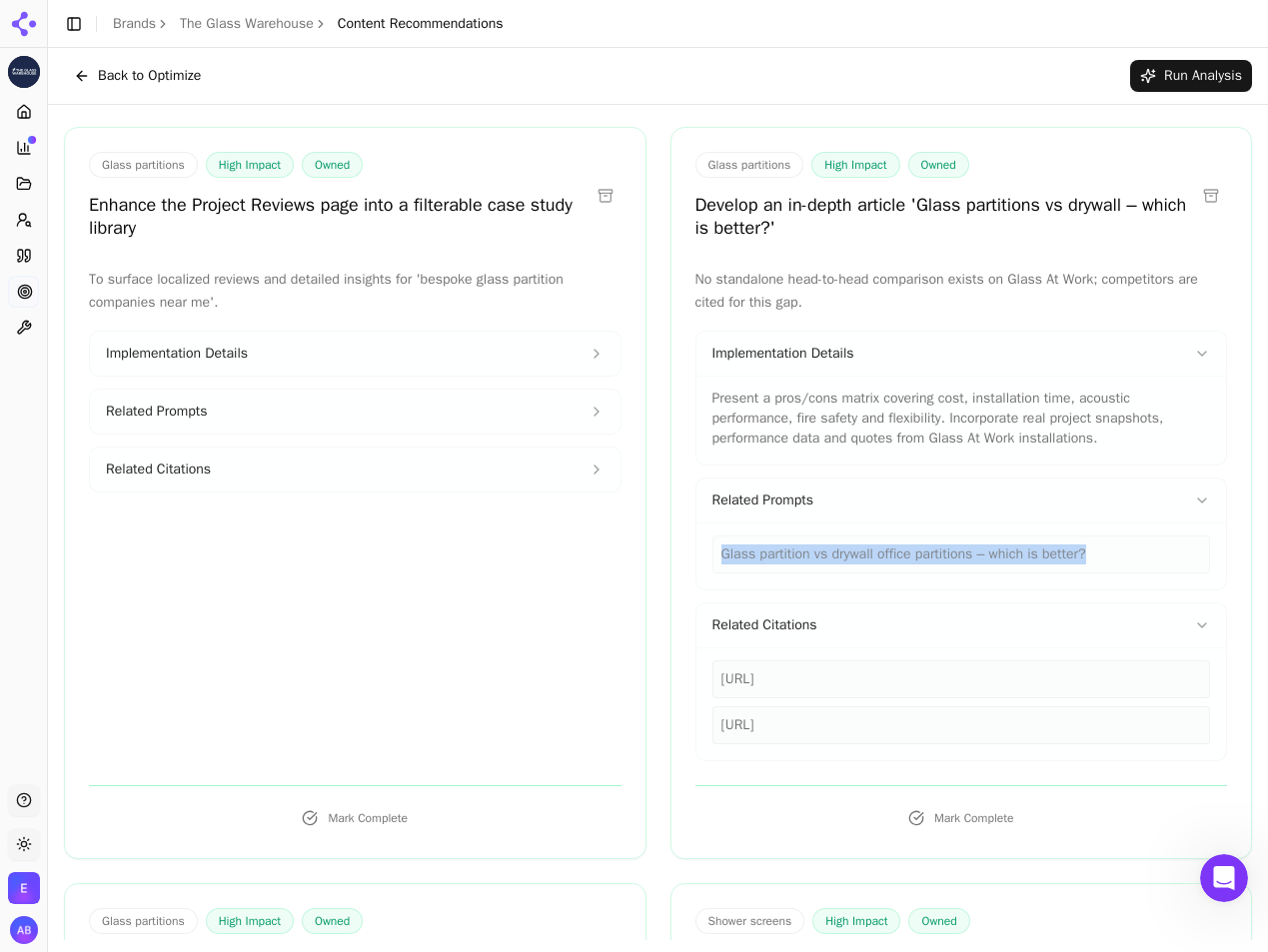drag, startPoint x: 722, startPoint y: 554, endPoint x: 1129, endPoint y: 560, distance: 407.04422 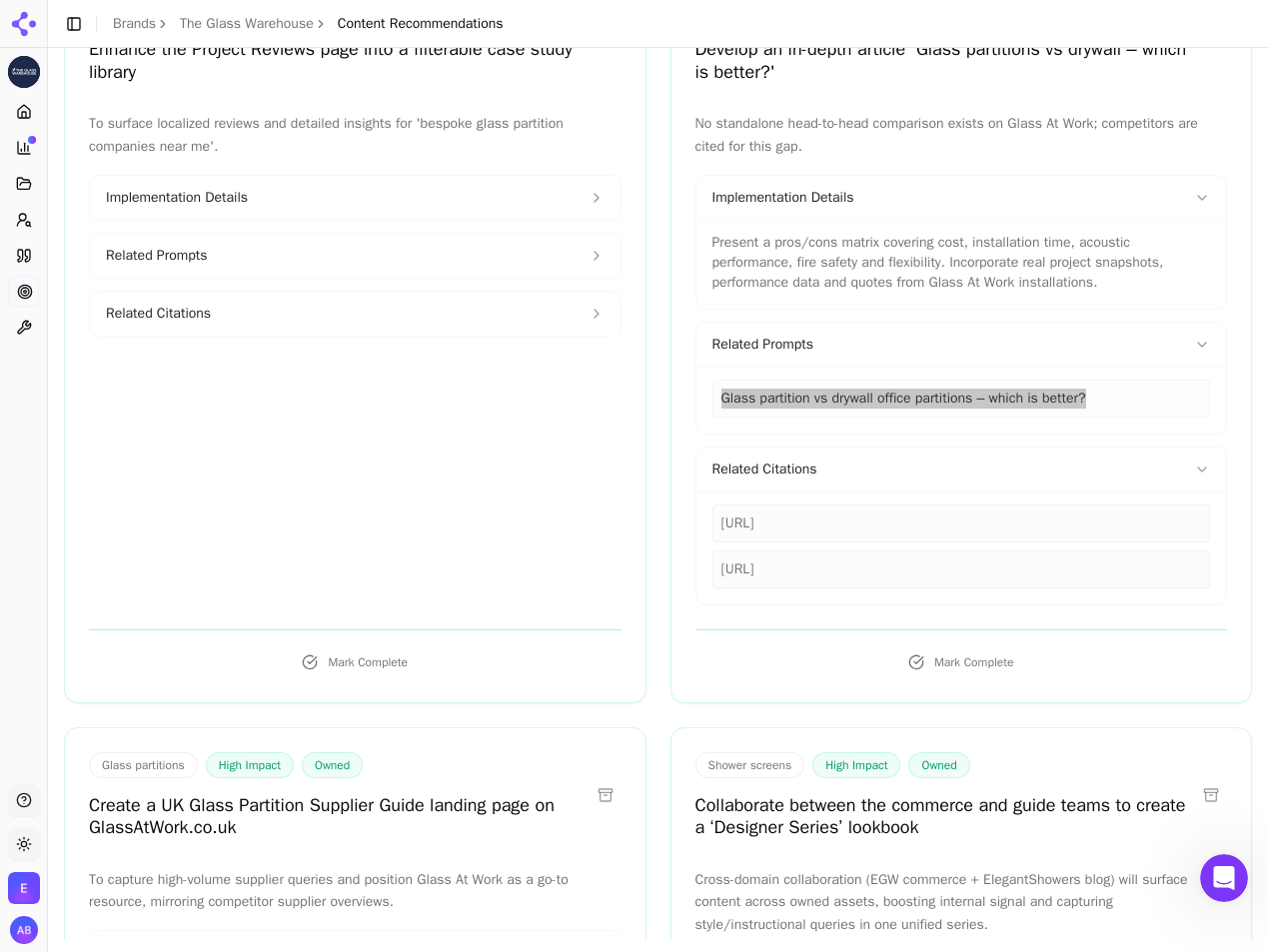 scroll, scrollTop: 1209, scrollLeft: 0, axis: vertical 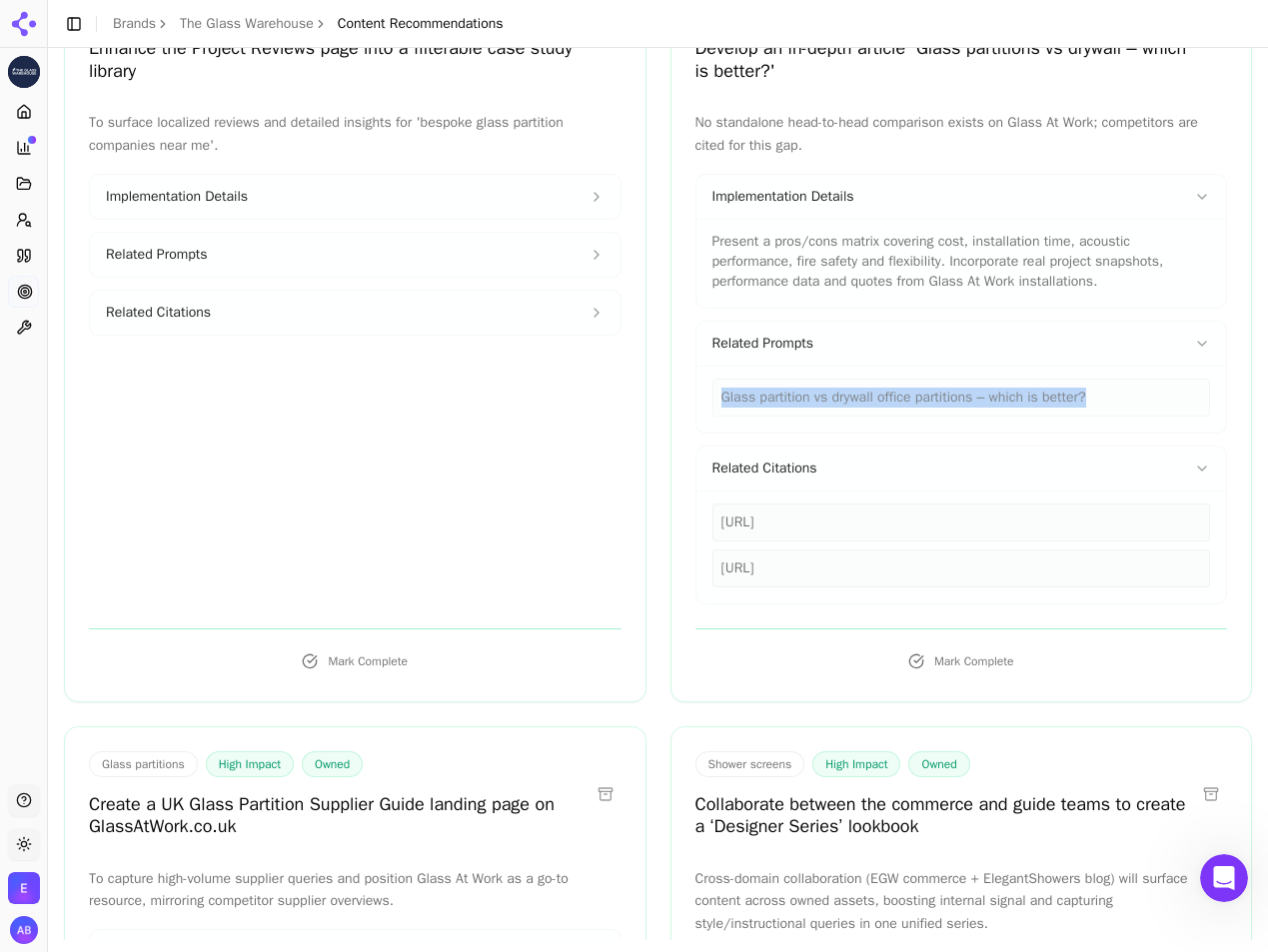 drag, startPoint x: 720, startPoint y: 522, endPoint x: 999, endPoint y: 524, distance: 279.00717 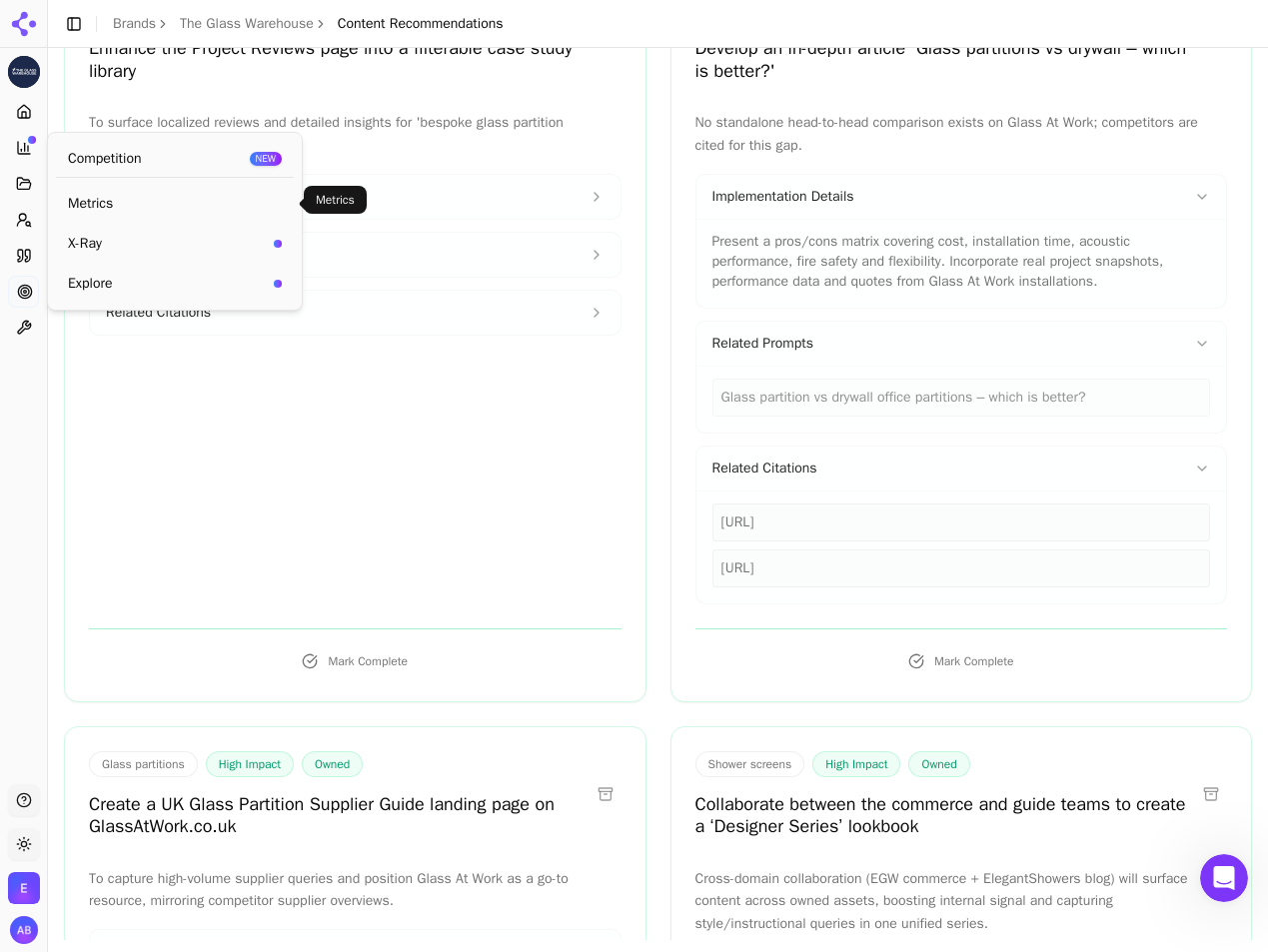 click on "Metrics" at bounding box center [175, 204] 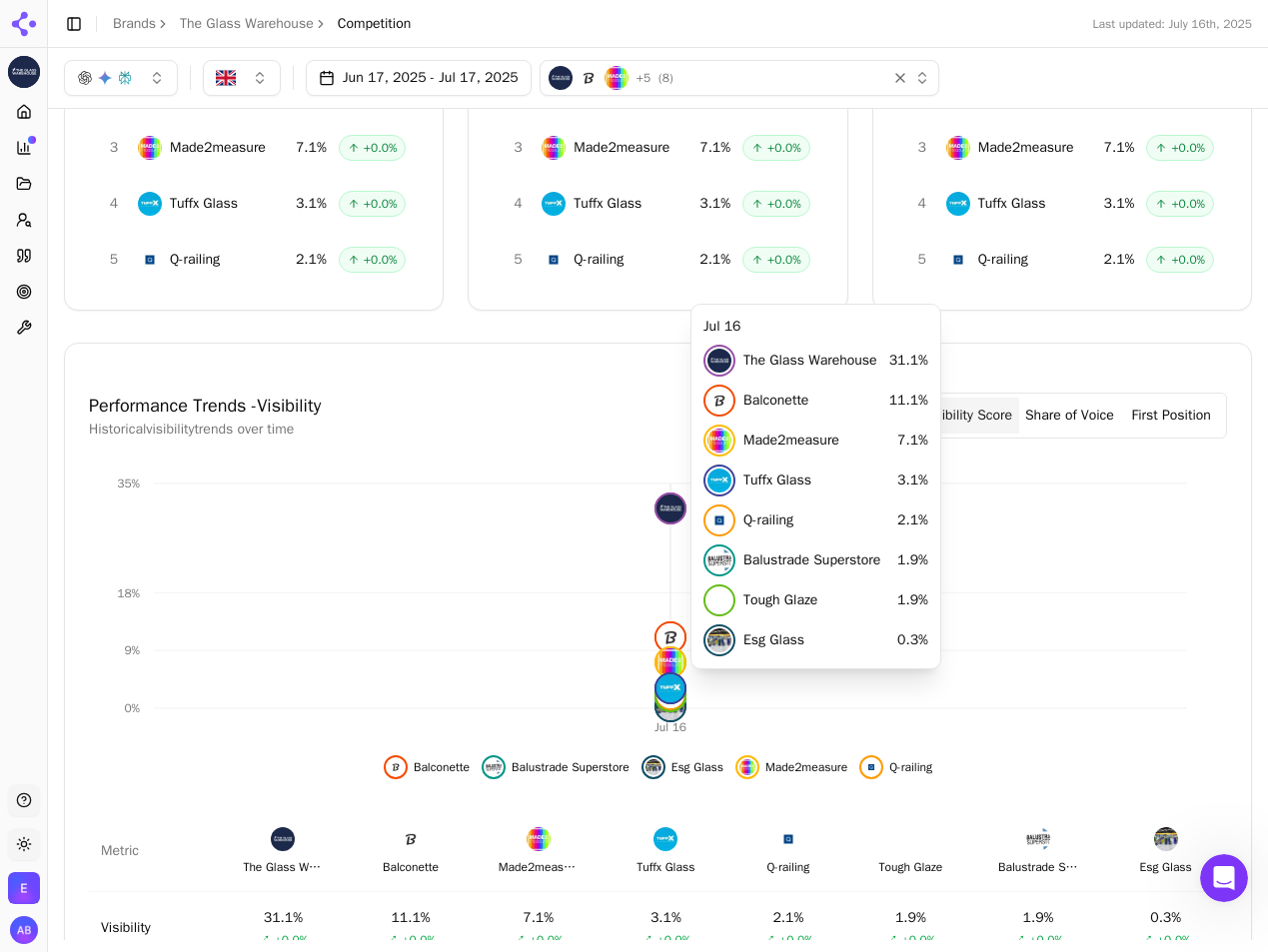 scroll, scrollTop: 0, scrollLeft: 0, axis: both 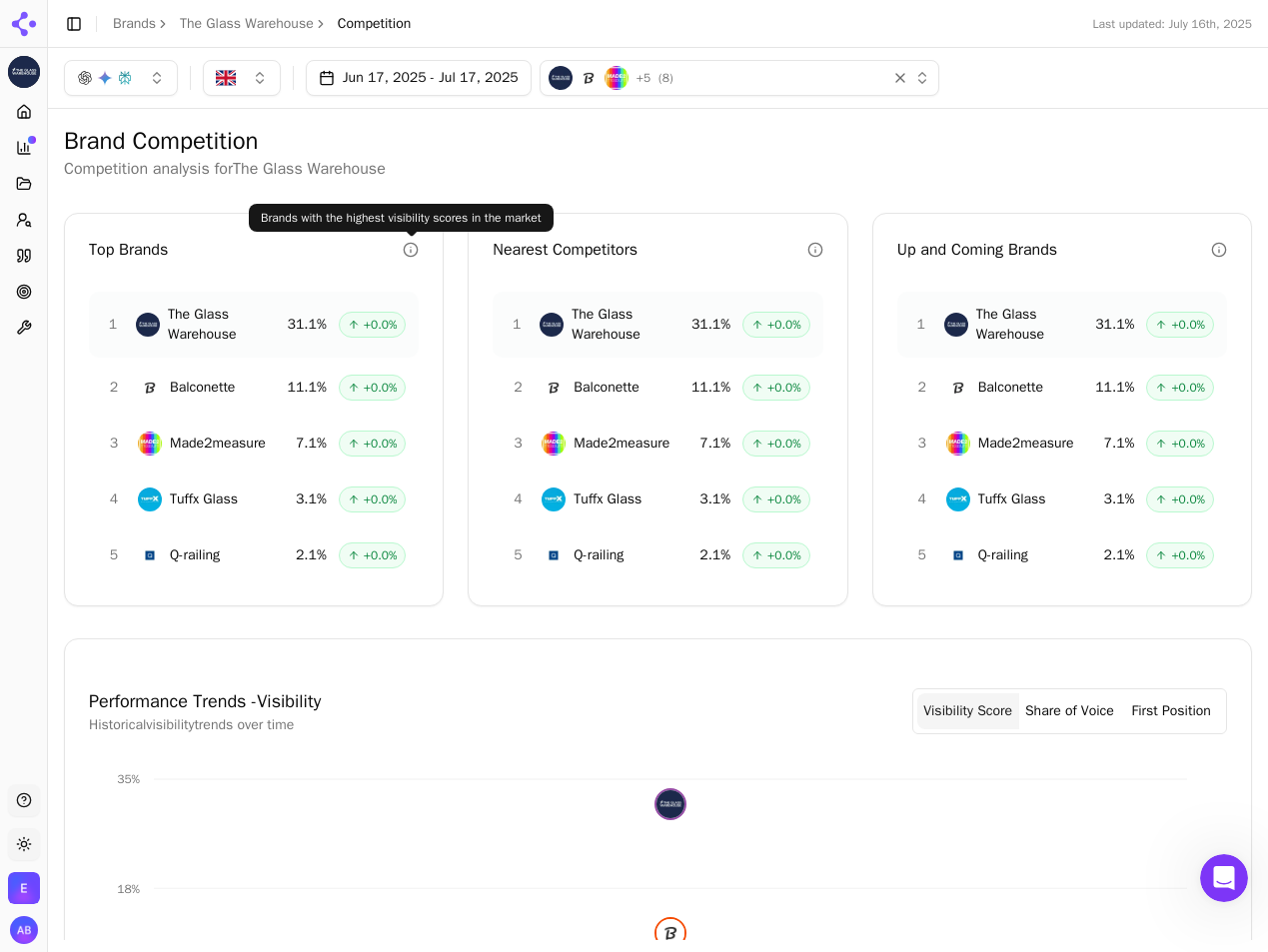 click 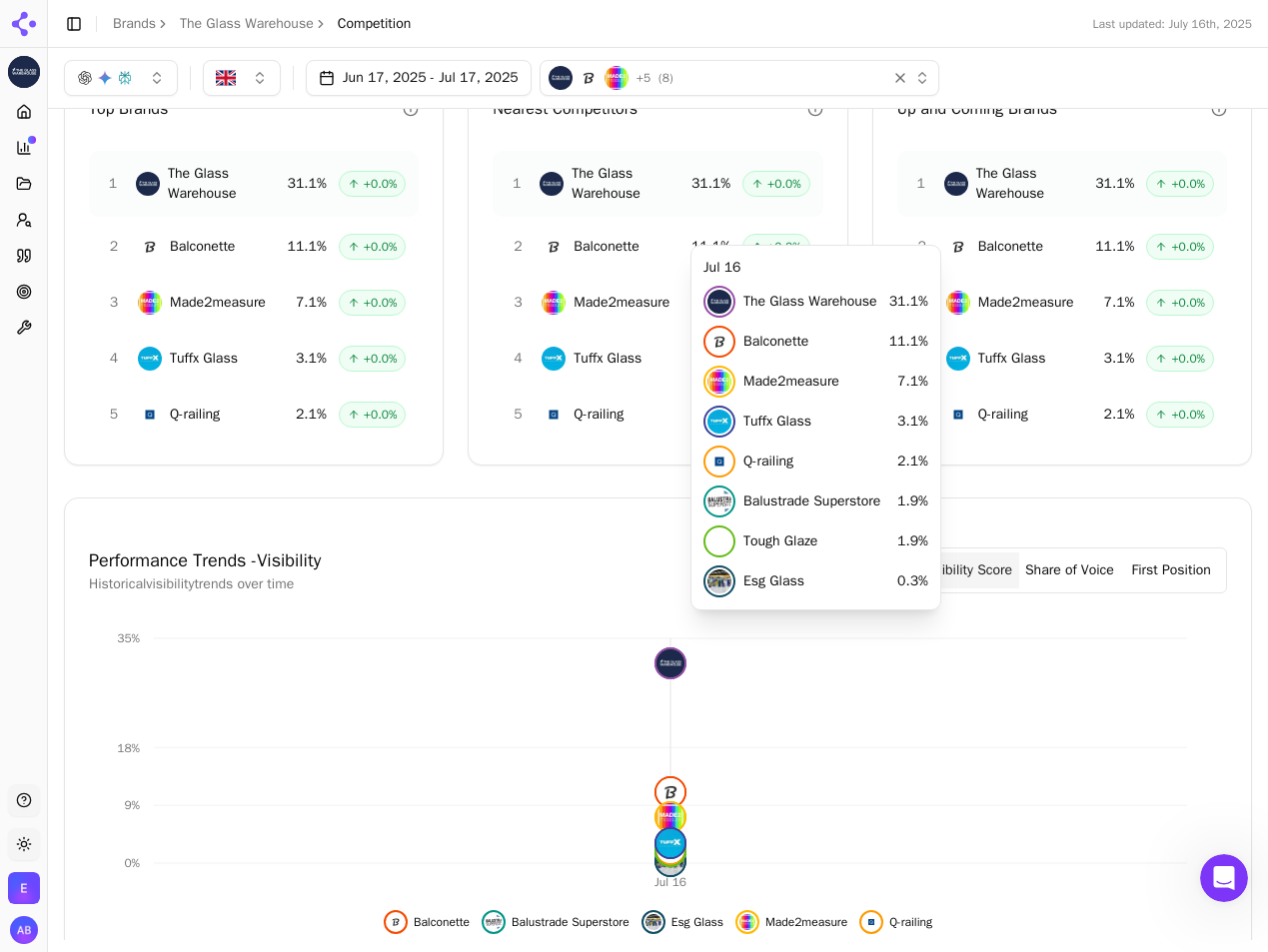 scroll, scrollTop: 0, scrollLeft: 0, axis: both 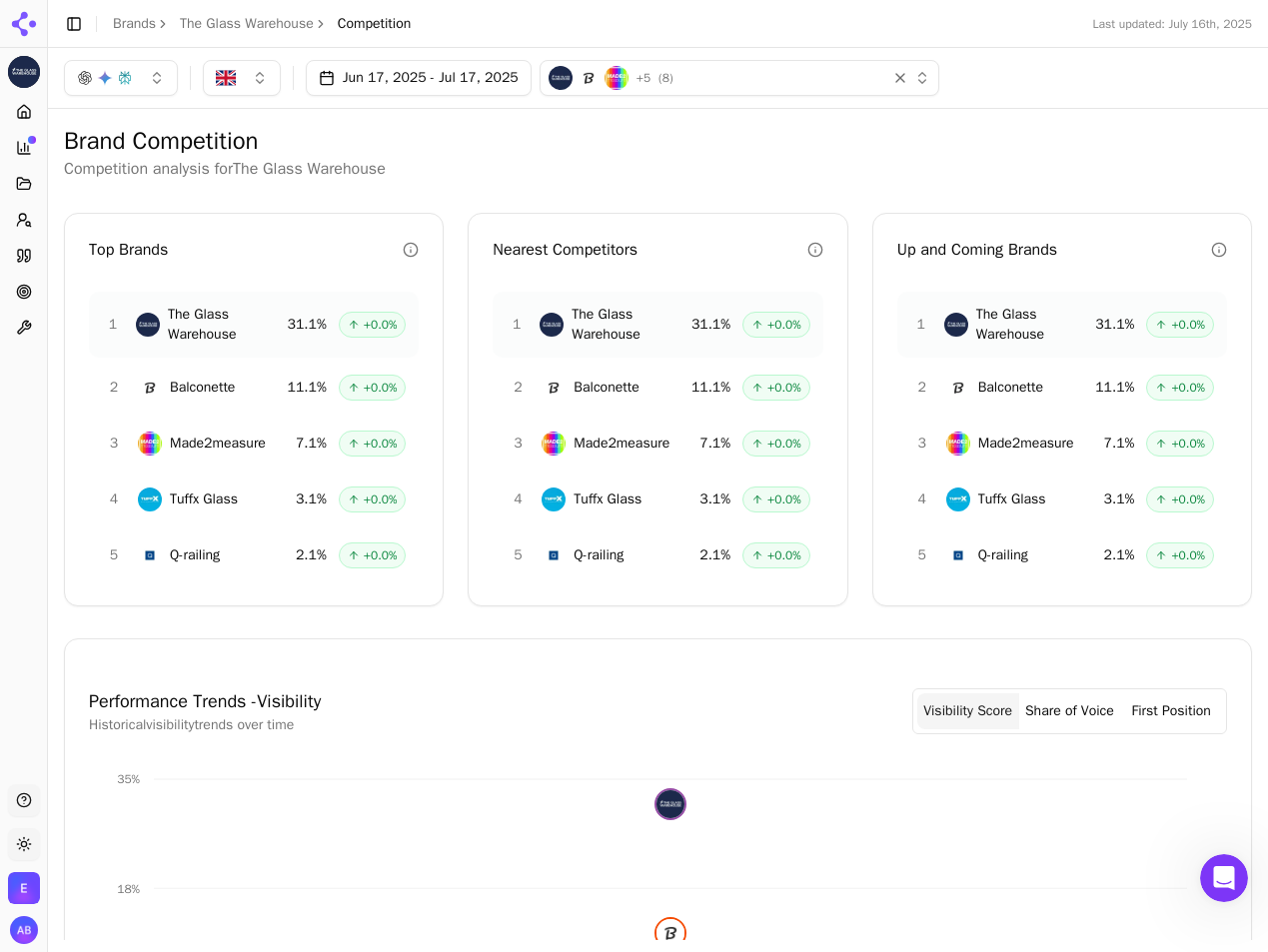 click at bounding box center [24, 888] 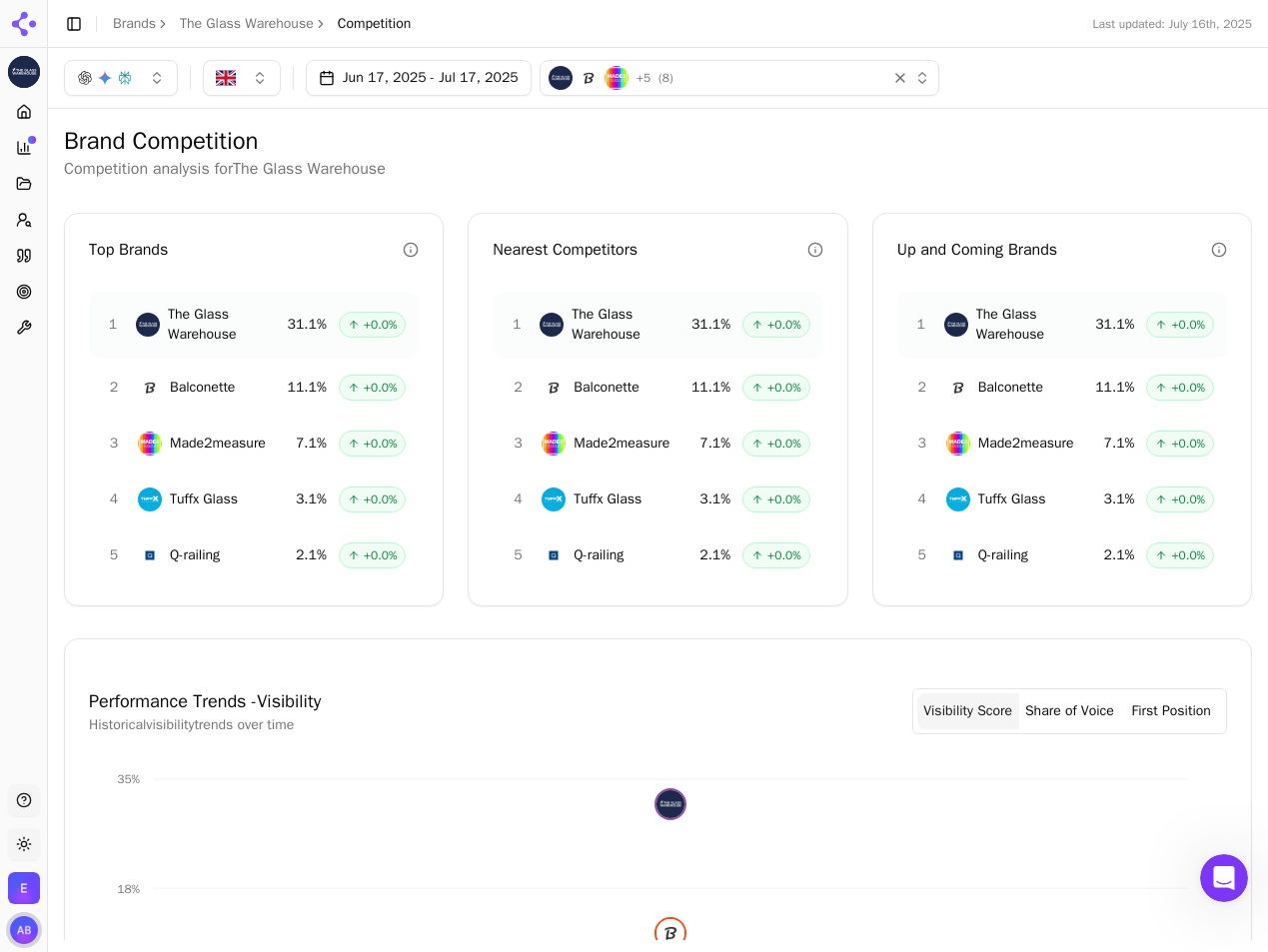 click at bounding box center (24, 930) 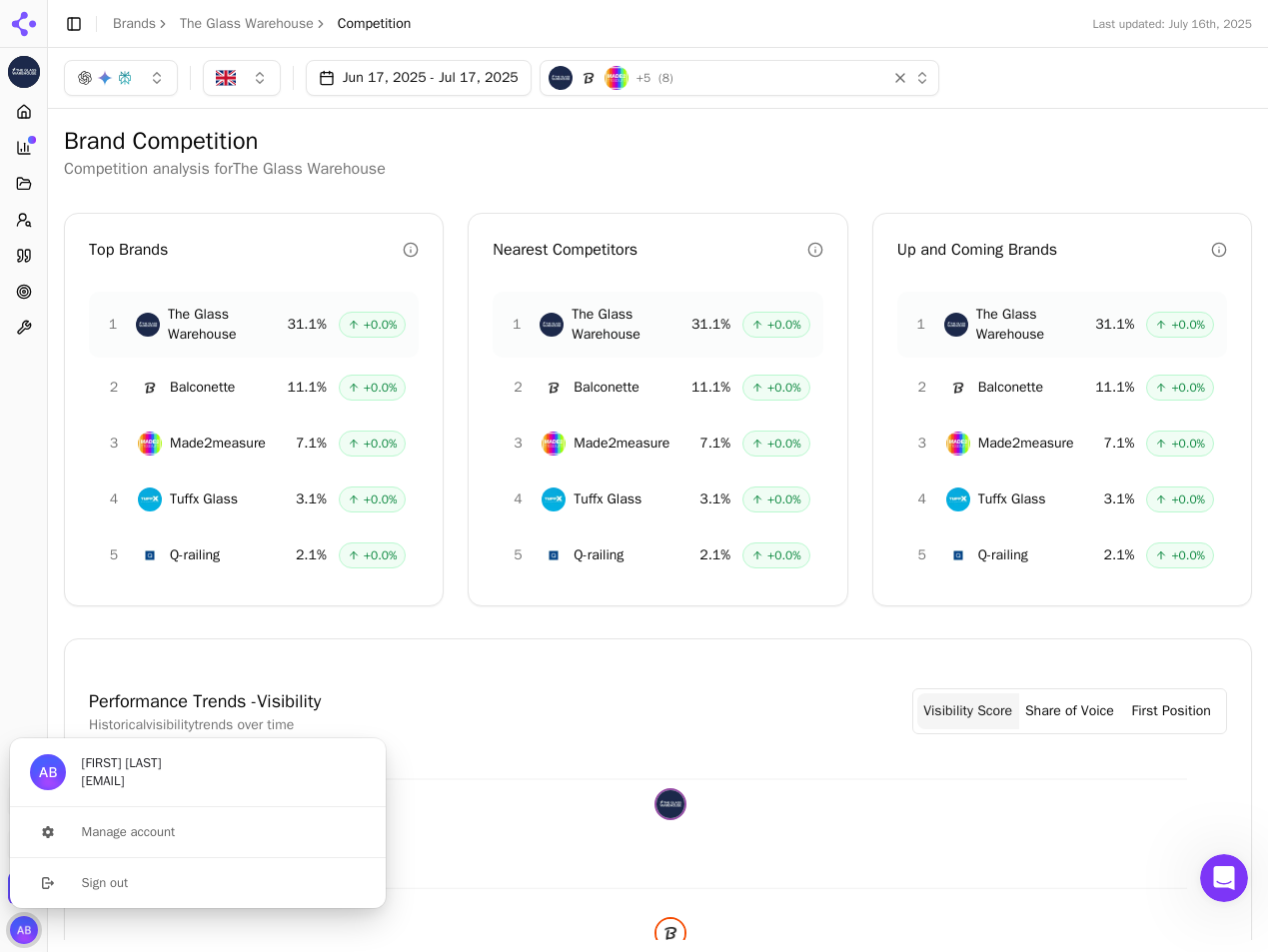 click at bounding box center [24, 930] 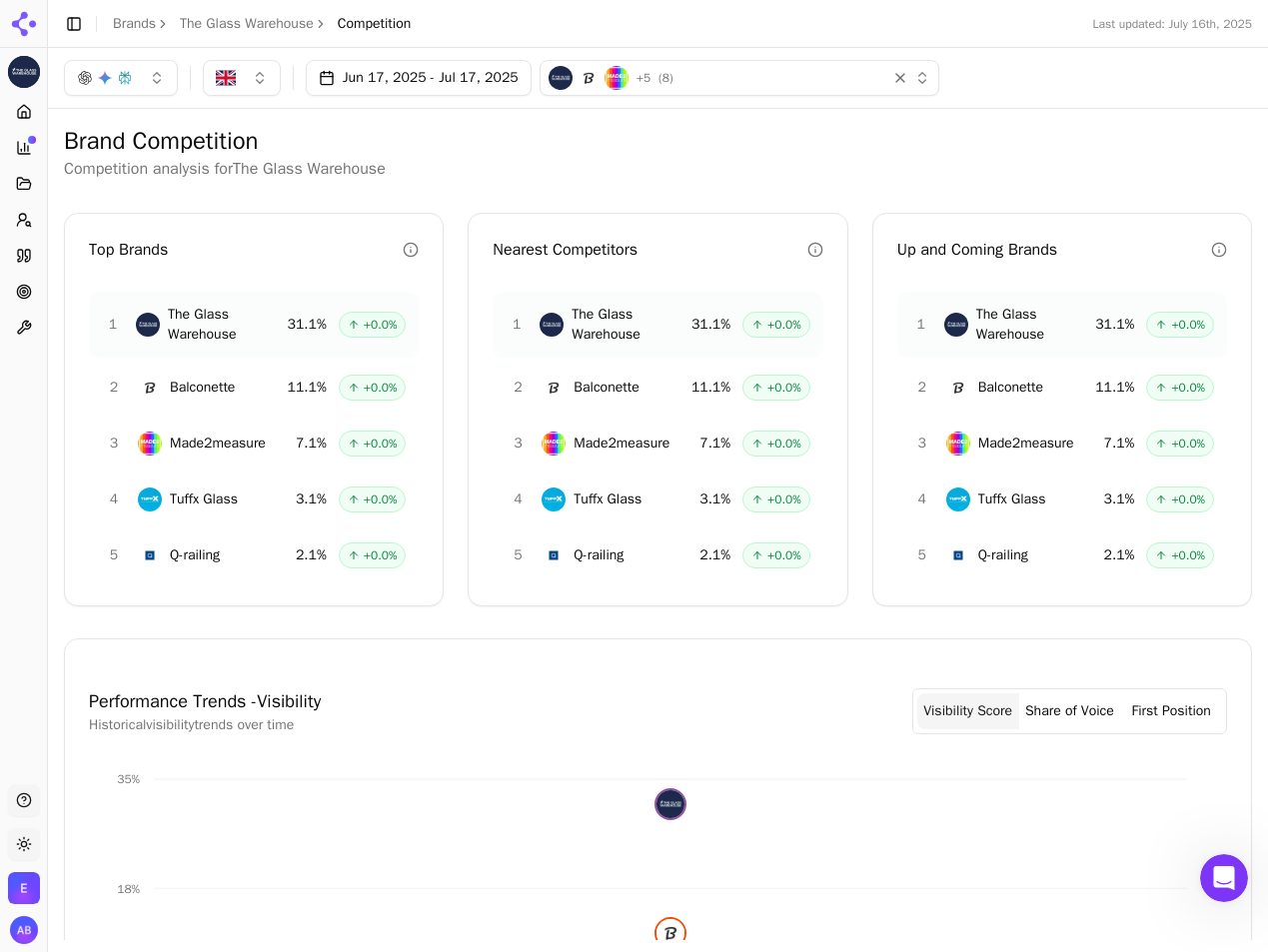click 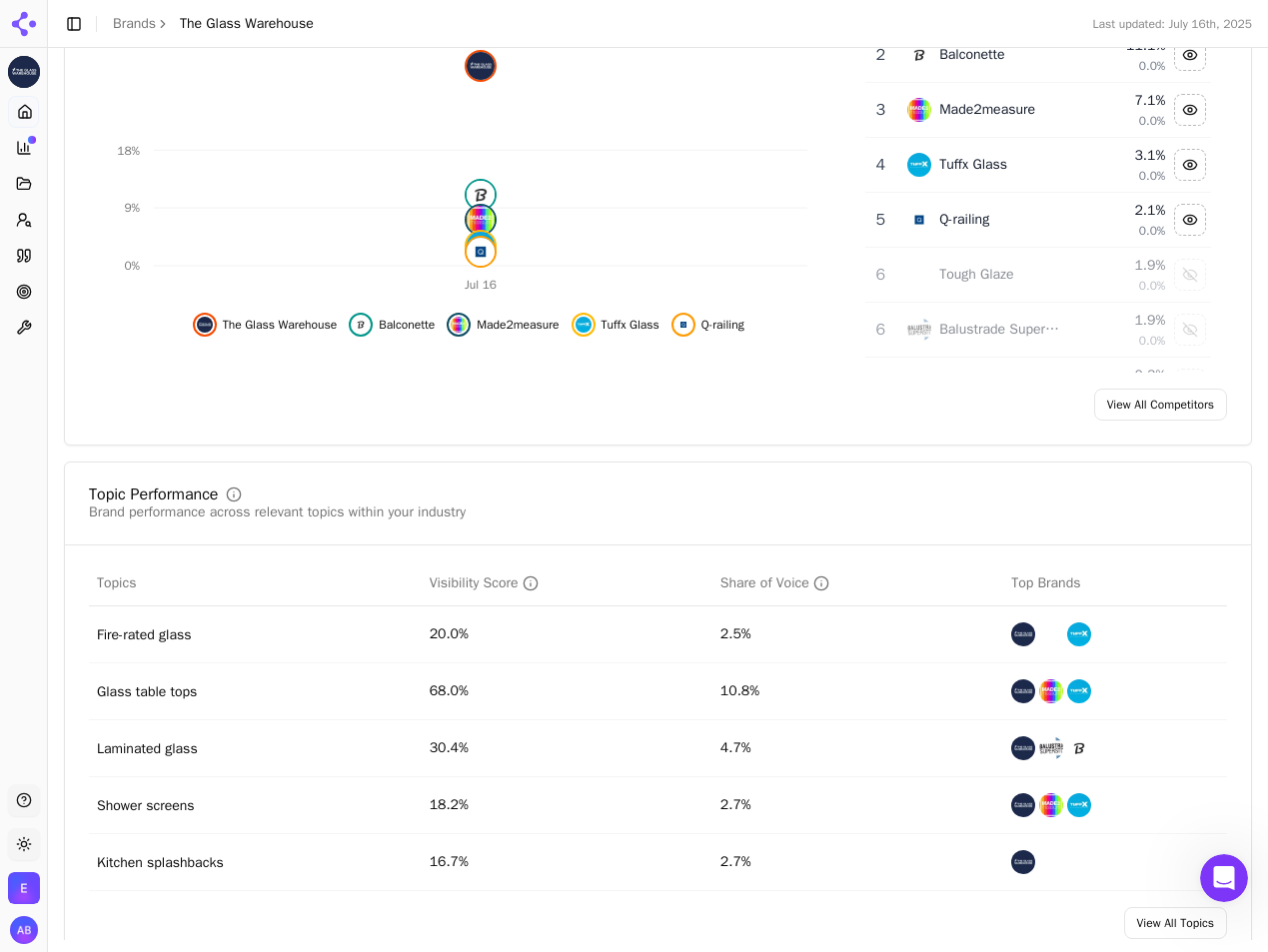 scroll, scrollTop: 418, scrollLeft: 0, axis: vertical 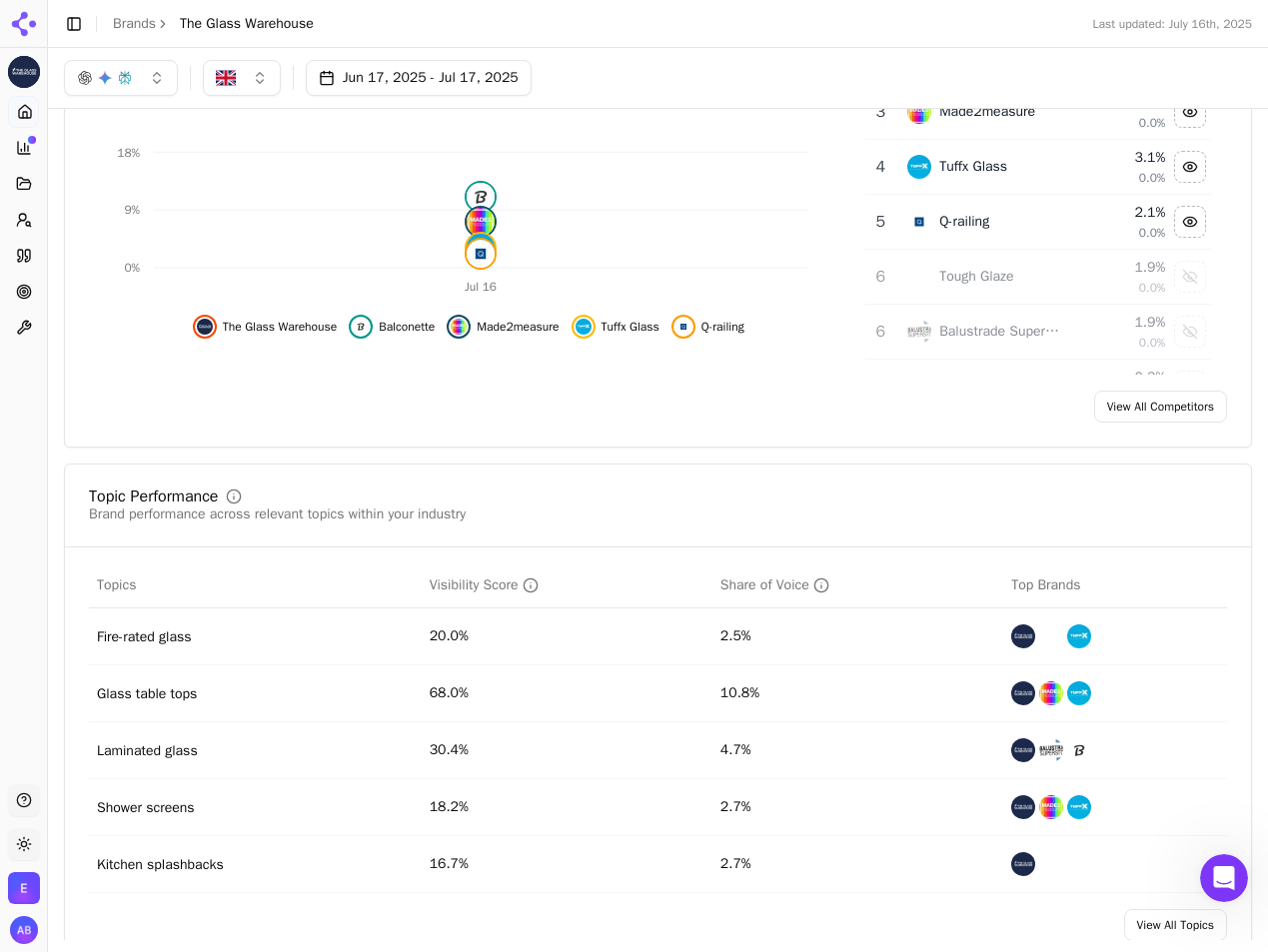 click on "View All Competitors" at bounding box center [1160, 407] 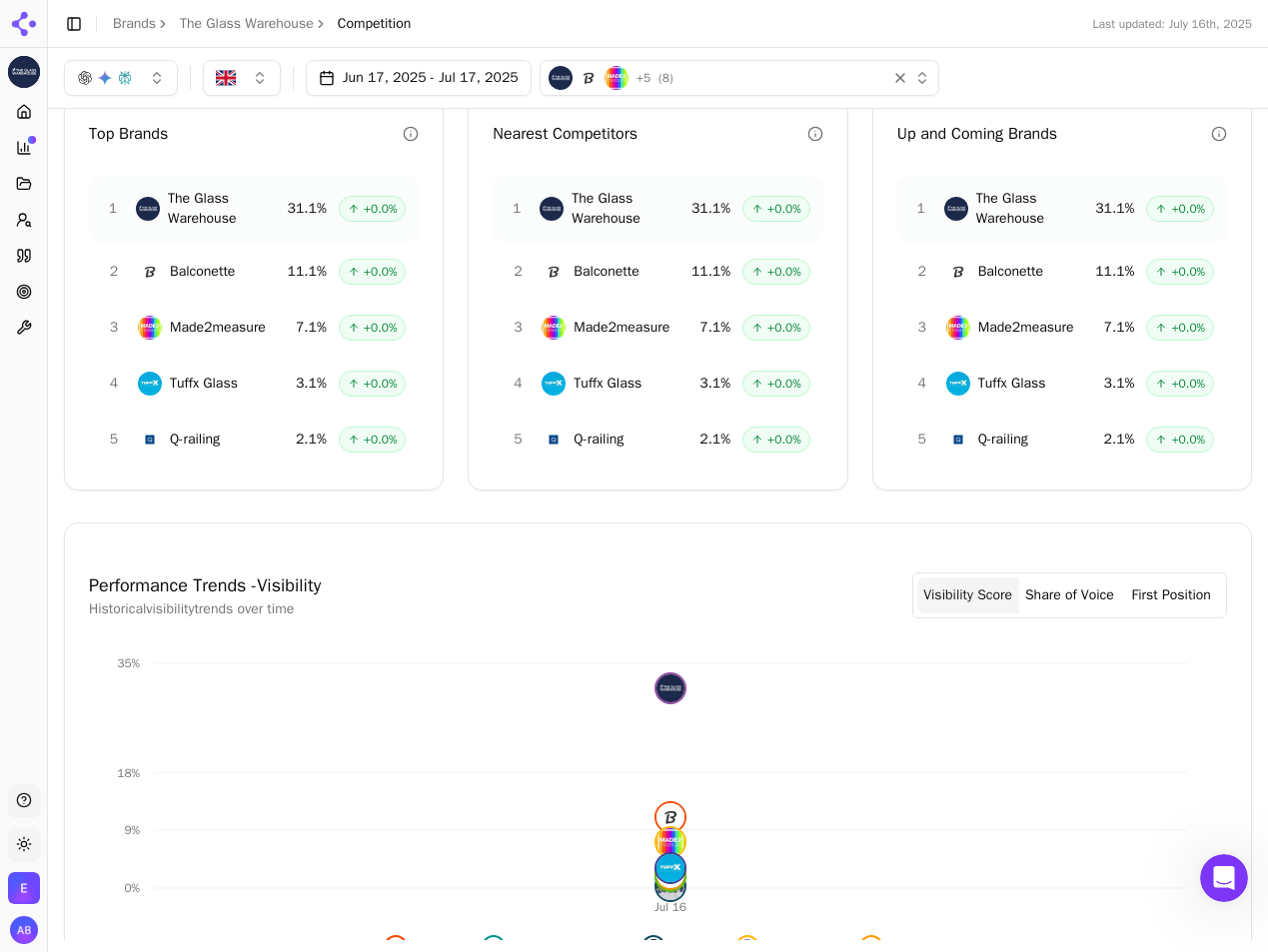 scroll, scrollTop: 0, scrollLeft: 0, axis: both 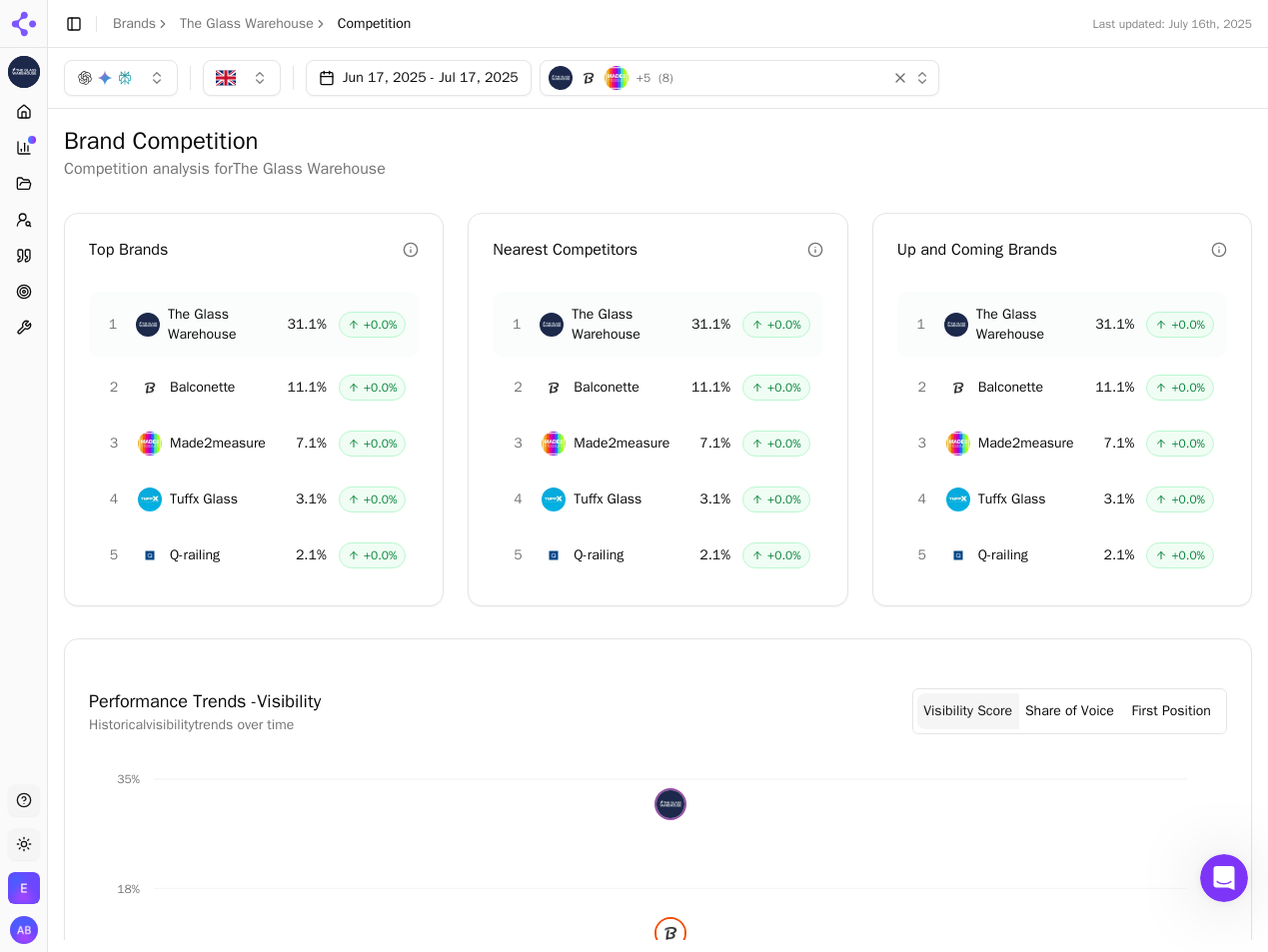 click on "+ 5 ( 8 )" at bounding box center [713, 78] 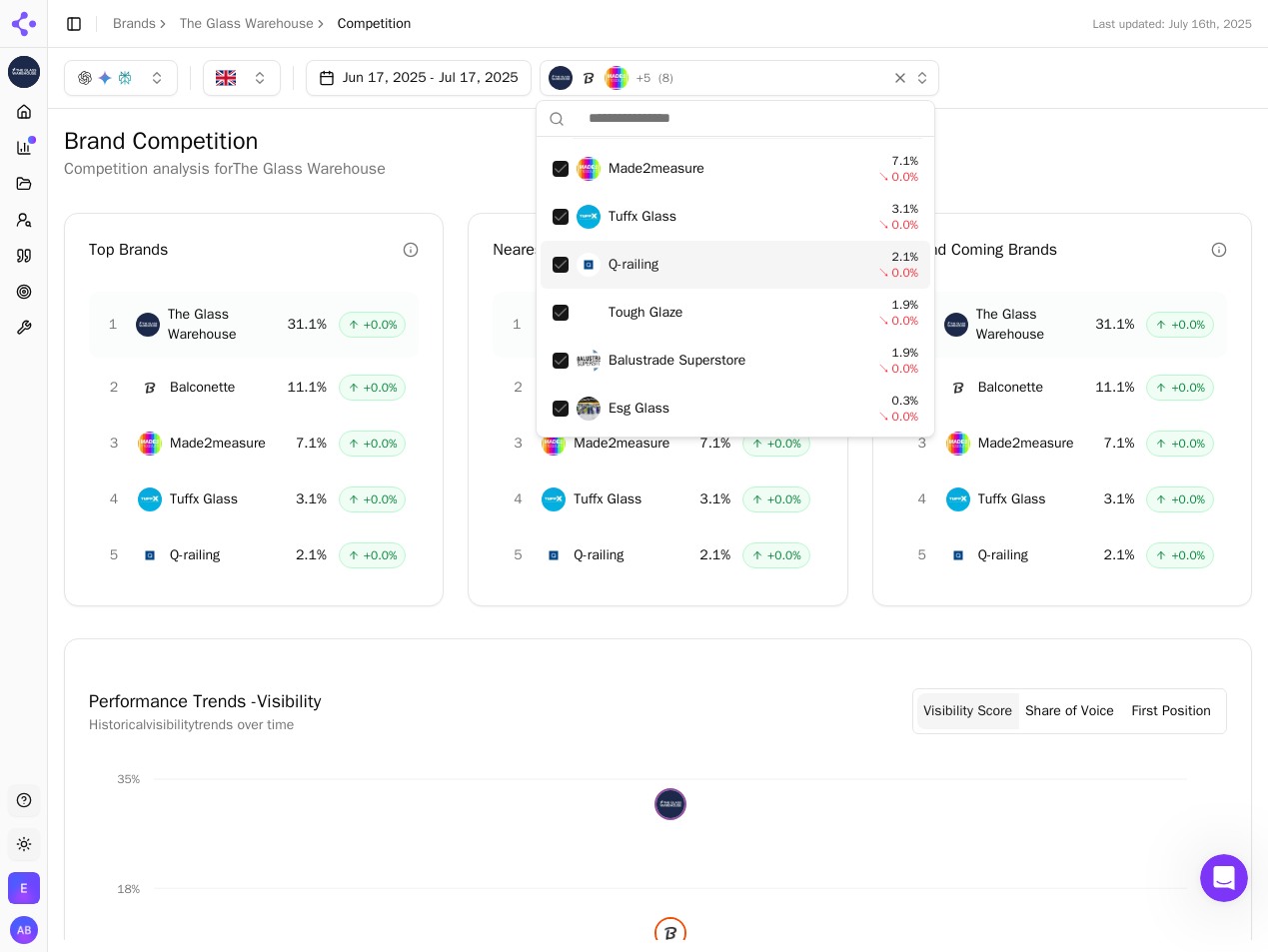 scroll, scrollTop: 0, scrollLeft: 0, axis: both 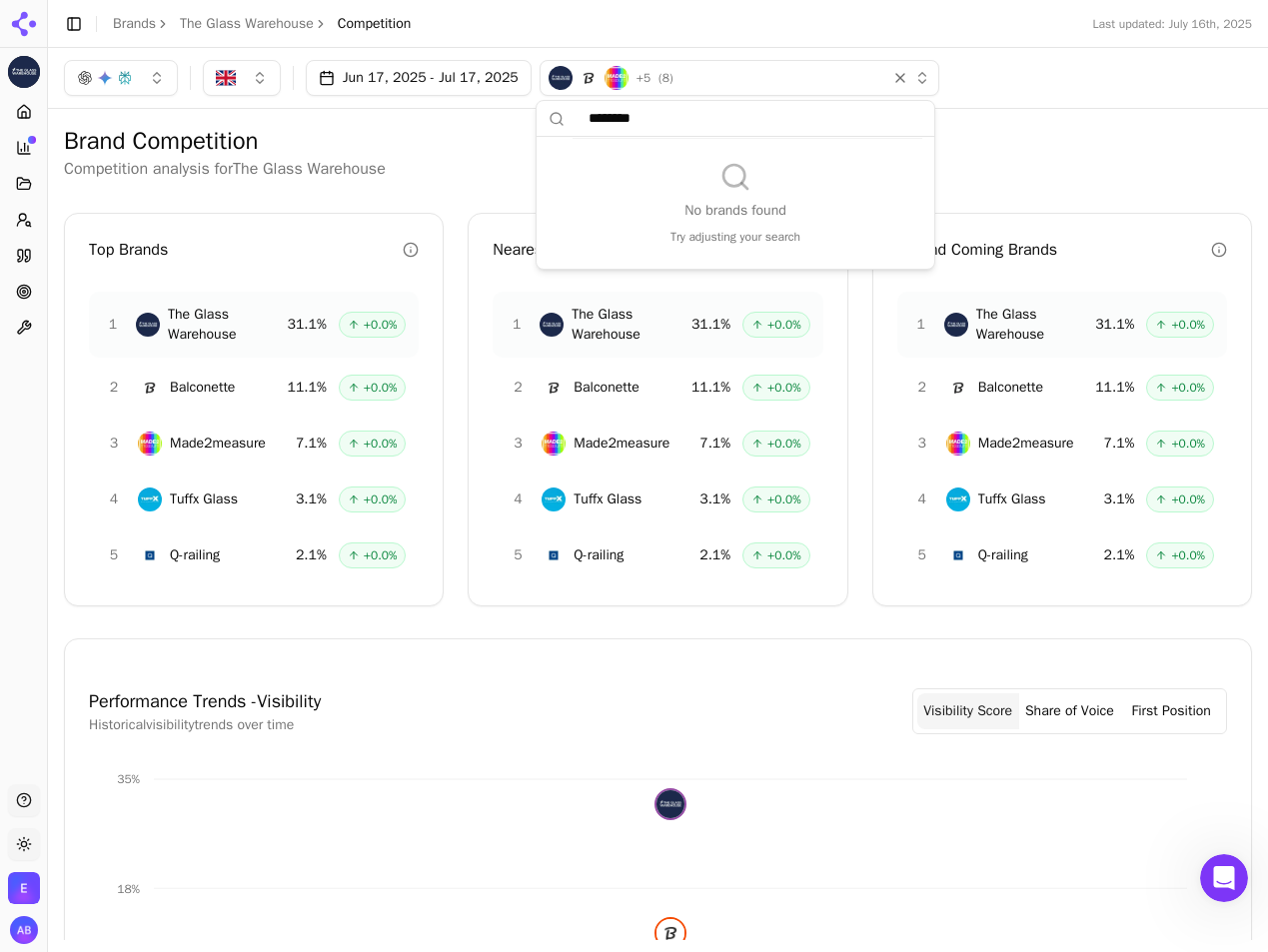 type on "********" 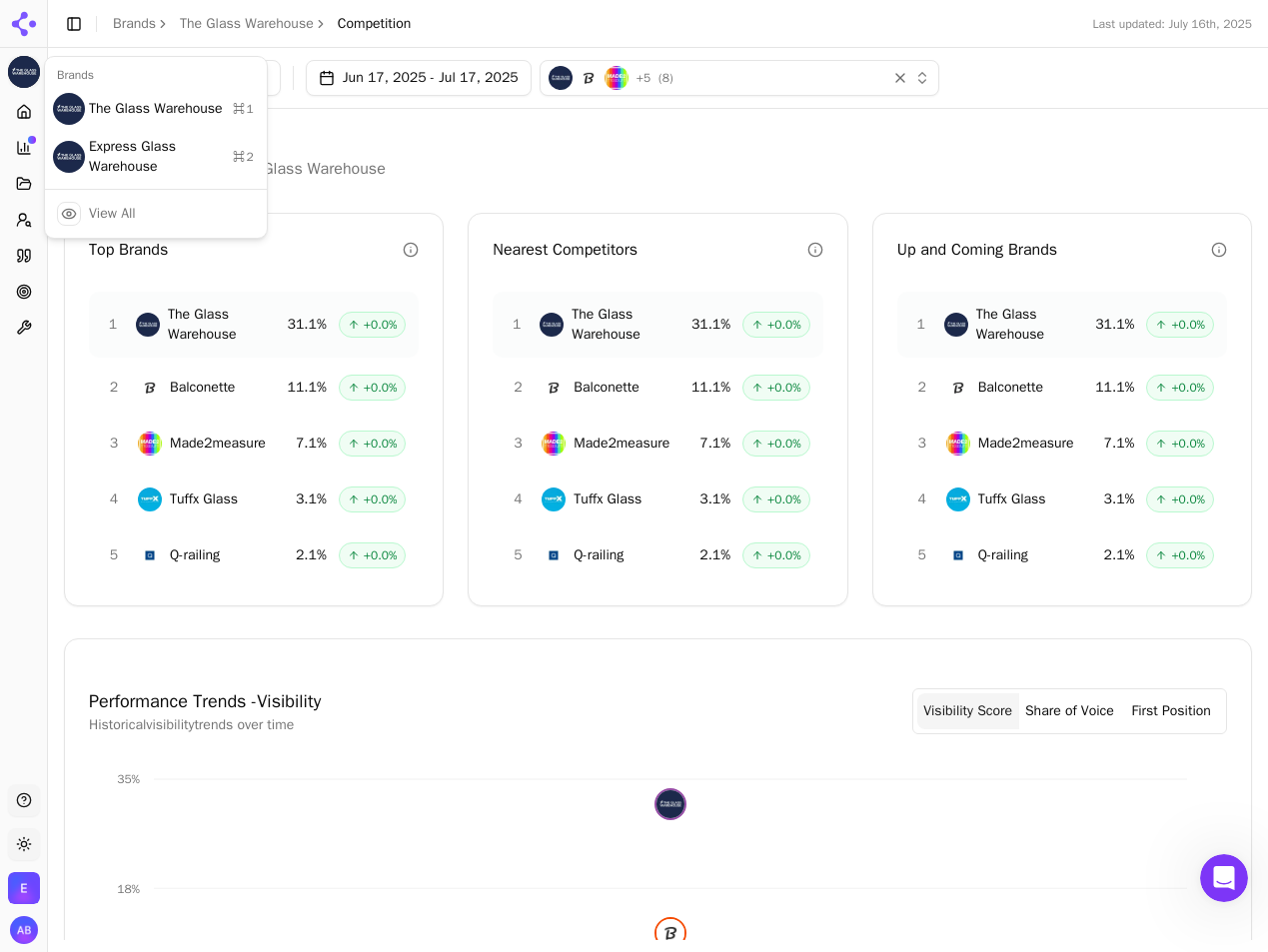 click on "The [PERSON] Platform Home Competition Topics Prompts Citations Optimize Toolbox Support Toggle theme Express Toughening Ltd   Toggle Sidebar Brands The [PERSON] Competition Last updated: July 16th, 2025 Jun 17, 2025 - Jul 17, 2025 + 5 ( 8 ) Brand Competition Competition analysis for  The [PERSON] Top Brands 1 The [PERSON] 31.1 % + 0.0 % 2 [PERSON] 11.1 % + 0.0 % 3 [PERSON] 7.1 % + 0.0 % 4 [PERSON] 3.1 % + 0.0 % 5 [PERSON] 2.1 % + 0.0 % Nearest Competitors 1 The [PERSON] 31.1 % + 0.0 % 2 [PERSON] 11.1 % + 0.0 % 3 [PERSON] 7.1 % + 0.0 % 4 [PERSON] 3.1 % + 0.0 % 5 [PERSON] 2.1 % + 0.0 % Up and Coming Brands 1 The [PERSON] 31.1 % + 0.0 % 2 [PERSON] 11.1 % + 0.0 % 3 [PERSON] 7.1 % + 0.0 % 4 [PERSON] 3.1 % + 0.0 % 5 [PERSON] 2.1 % + 0.0 % Performance Trends -  Visibility Historical  visibility  trends over time Visibility Score Share of Voice First Position Jul 16 0% 9% 18% 35% [PERSON] [PERSON] [PERSON] [PERSON]" at bounding box center (634, 550) 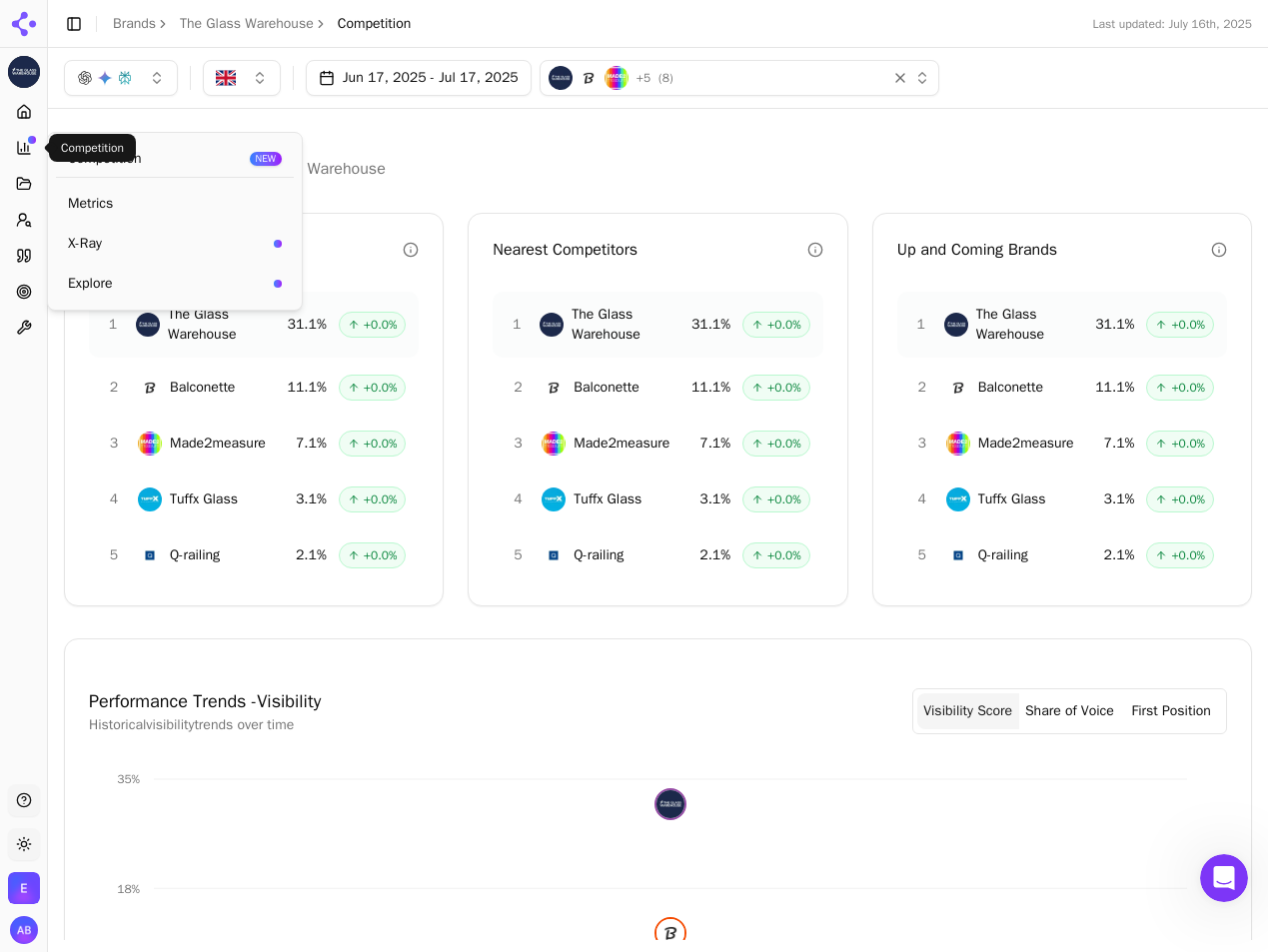 click 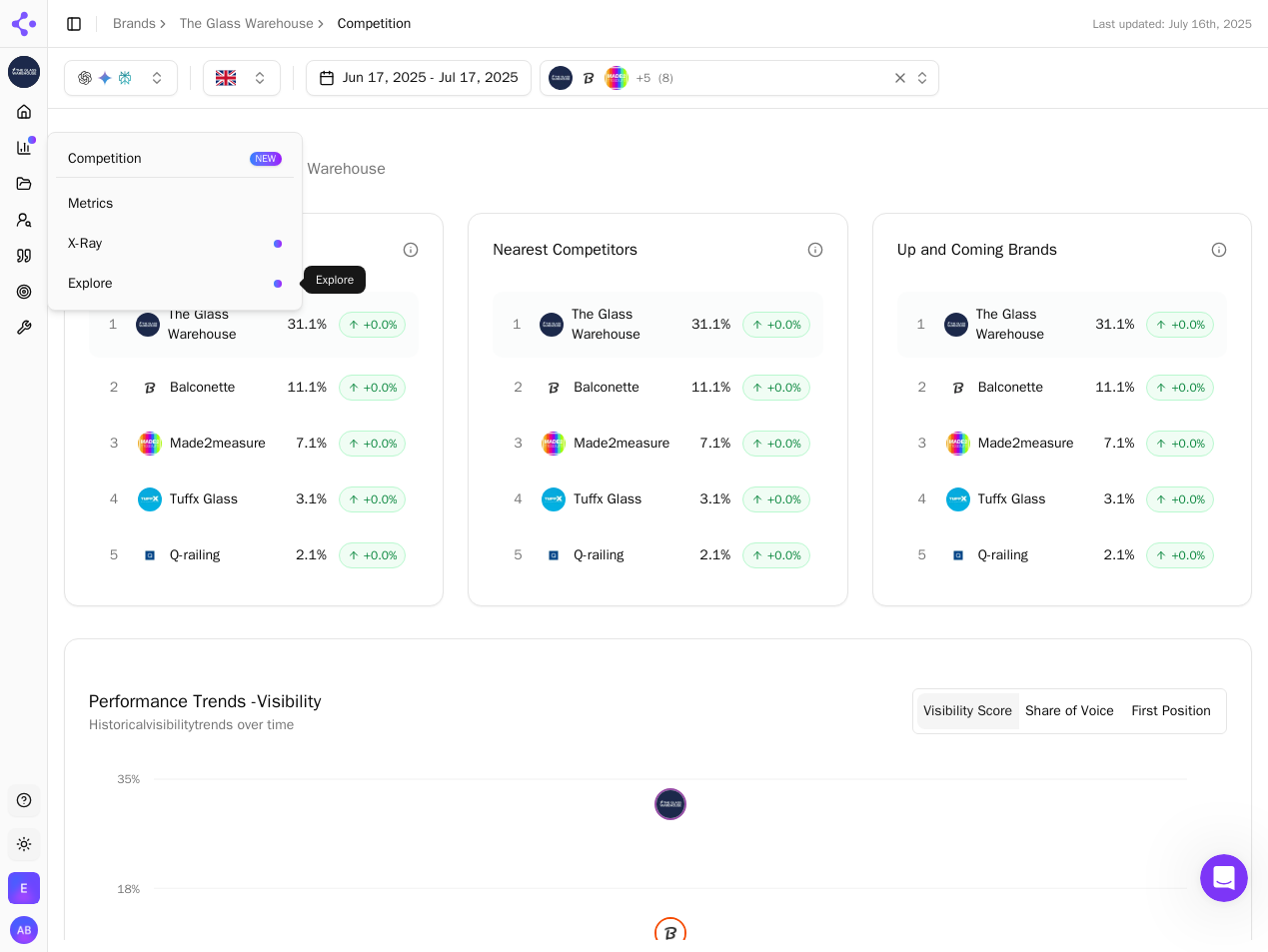 click on "Explore" at bounding box center (167, 284) 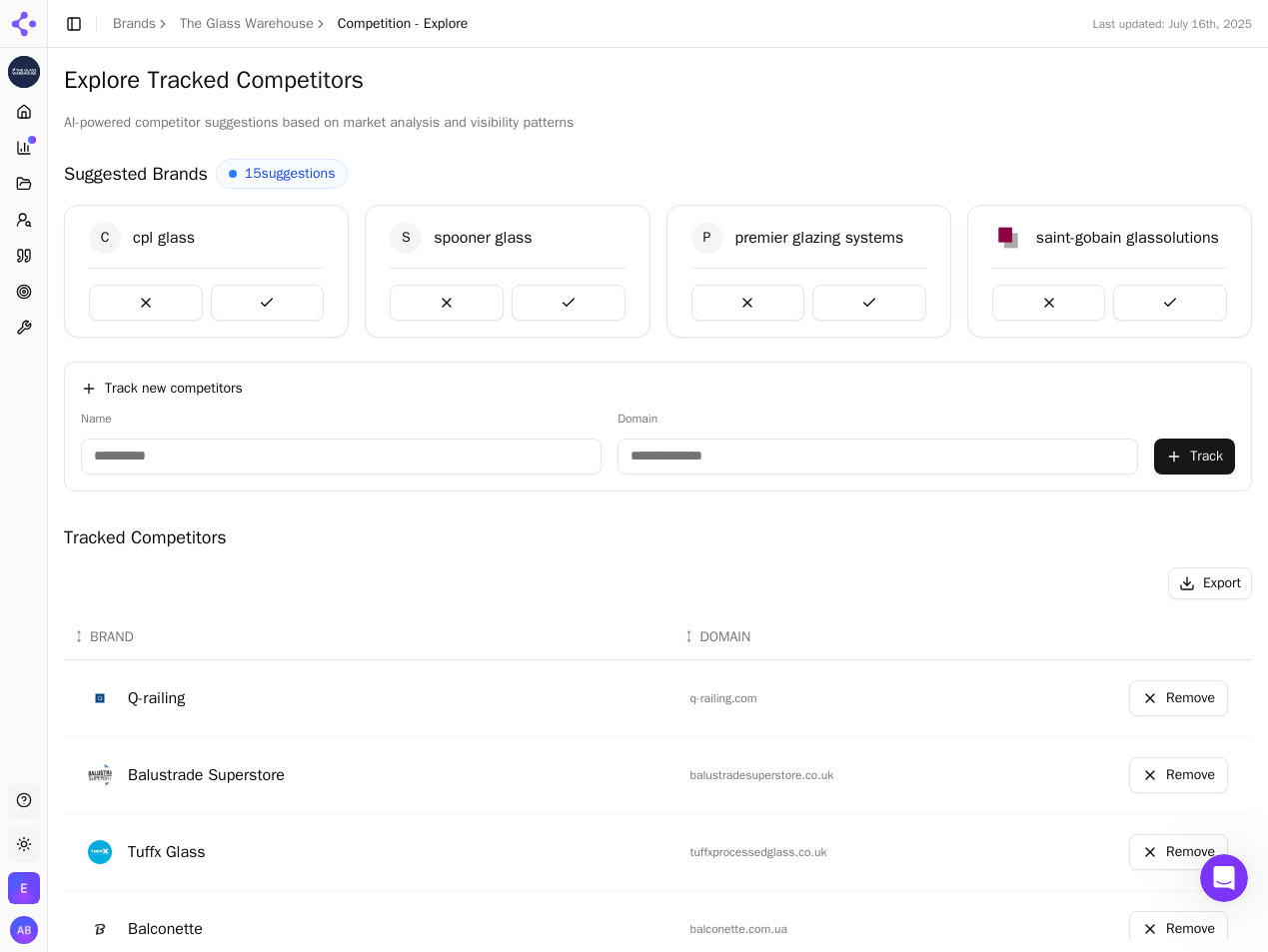 click at bounding box center [341, 457] 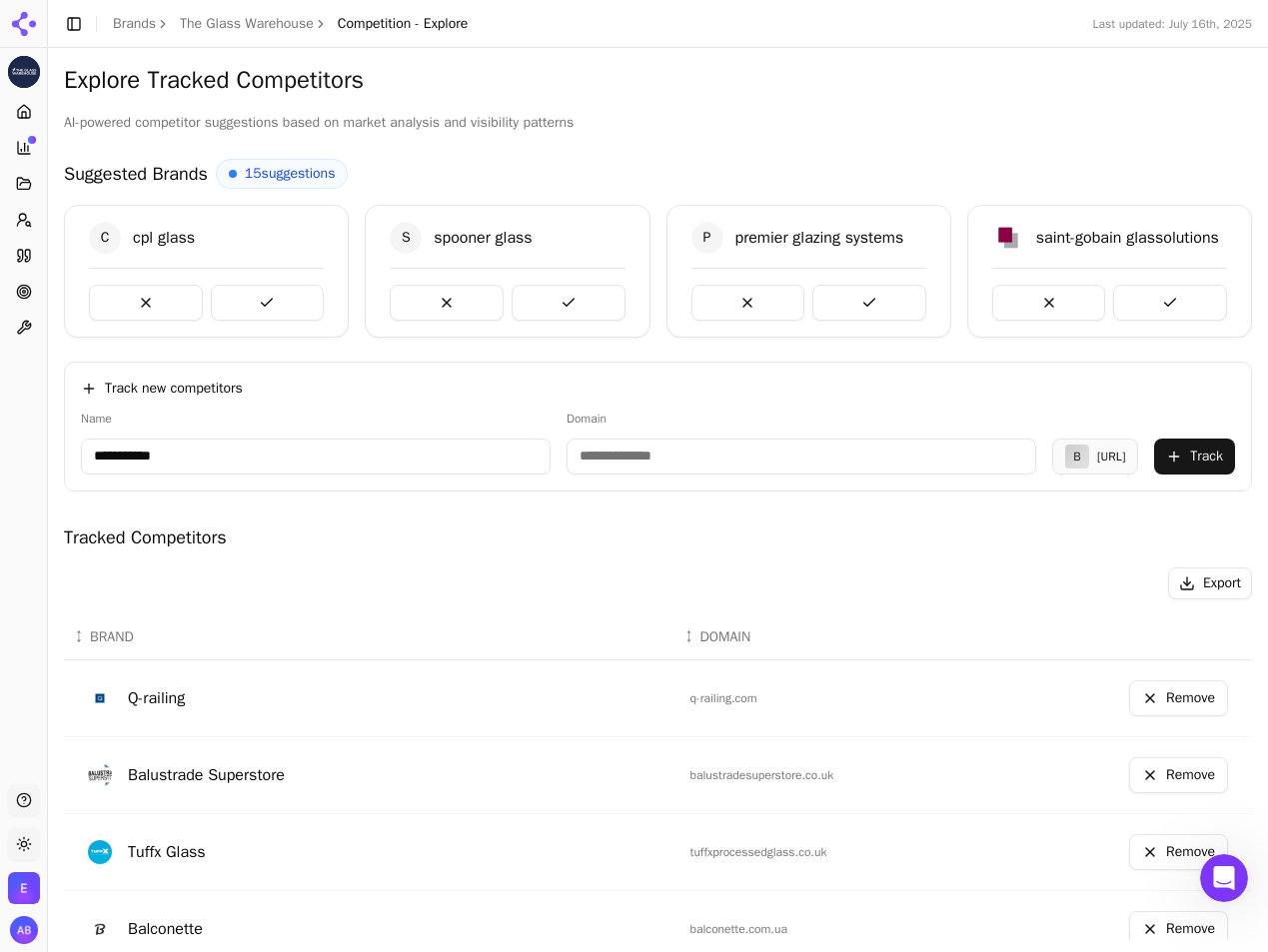 type on "**********" 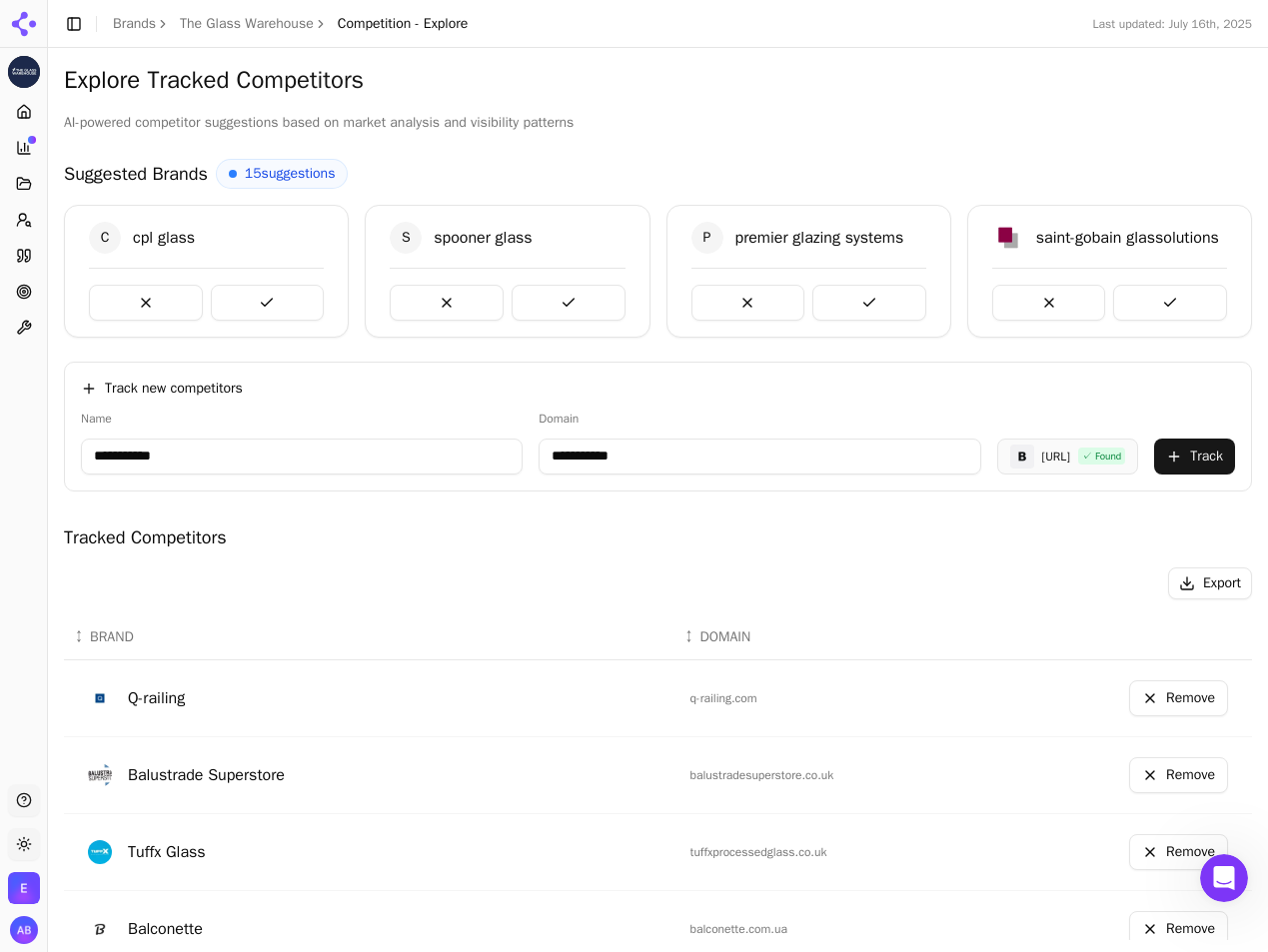 type on "**********" 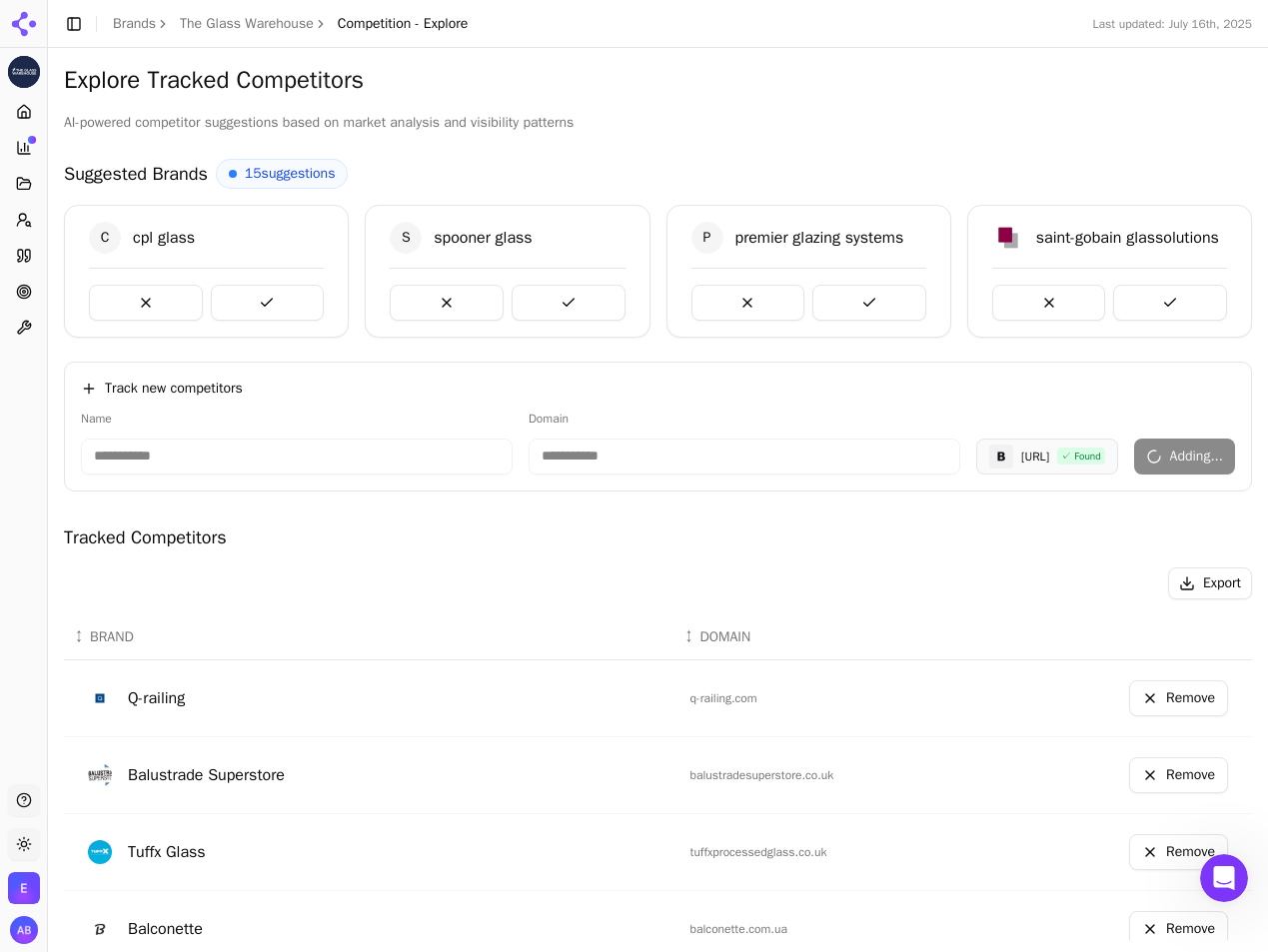 type 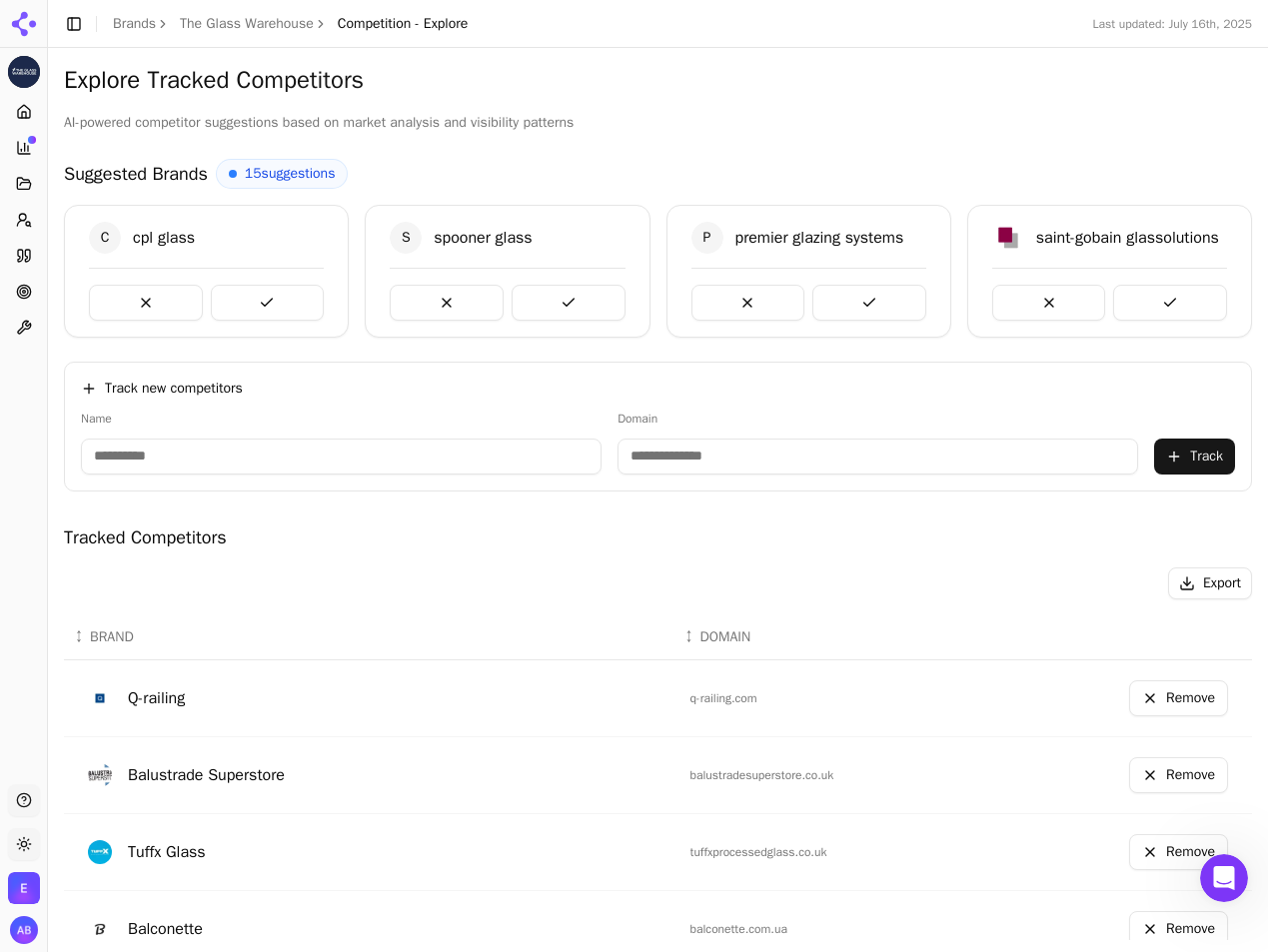 click at bounding box center [341, 457] 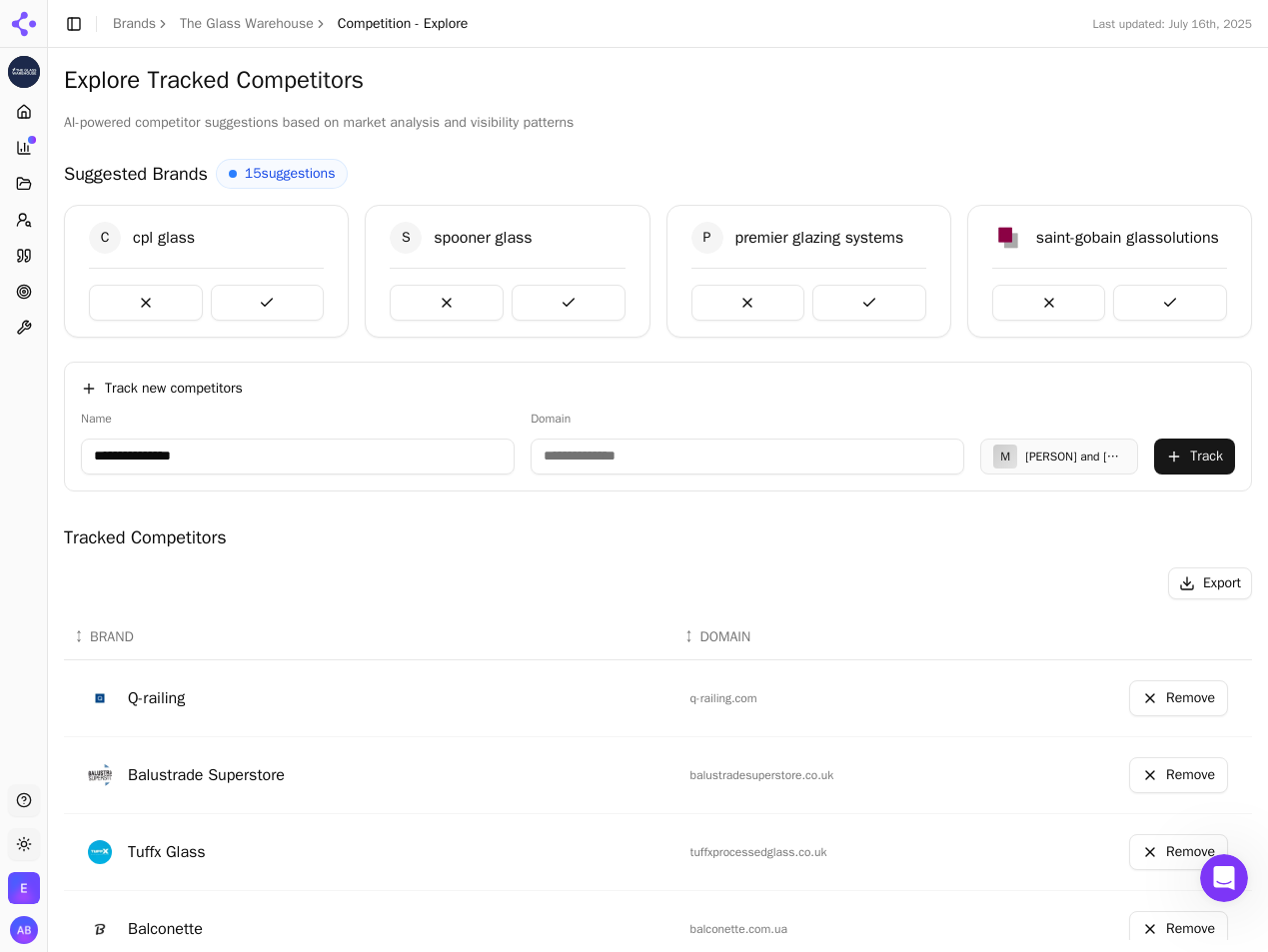 type on "**********" 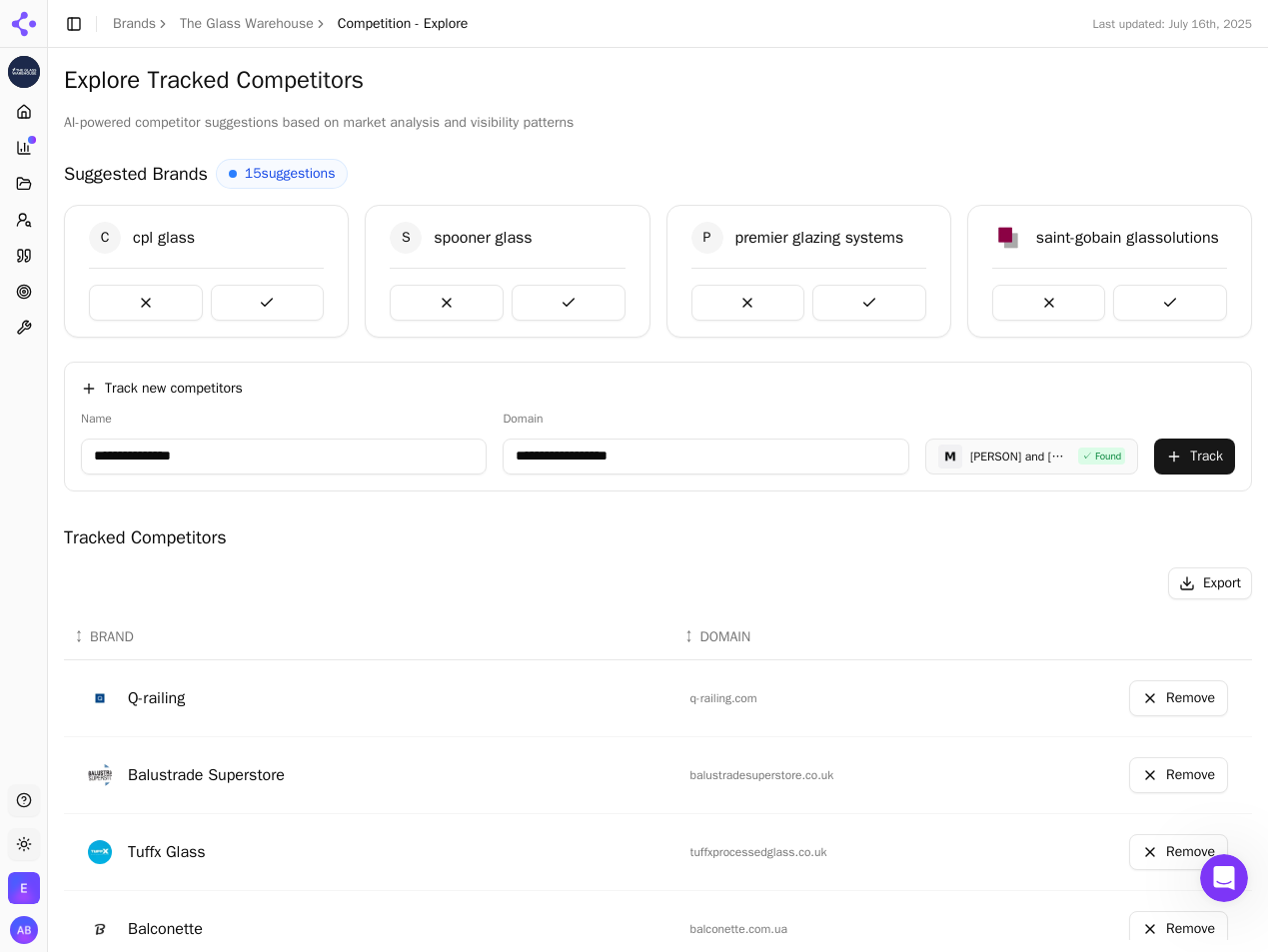 type on "**********" 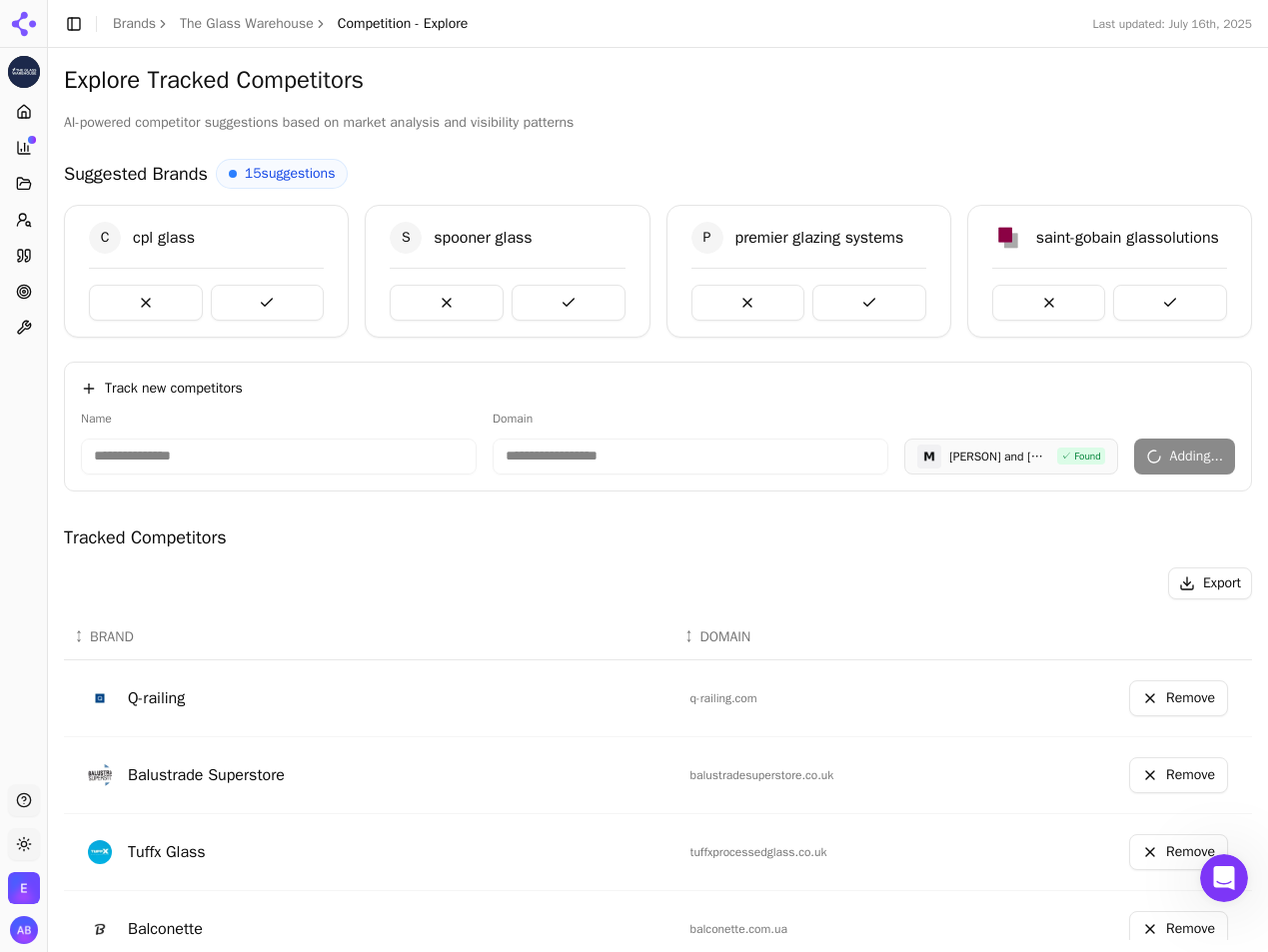 type 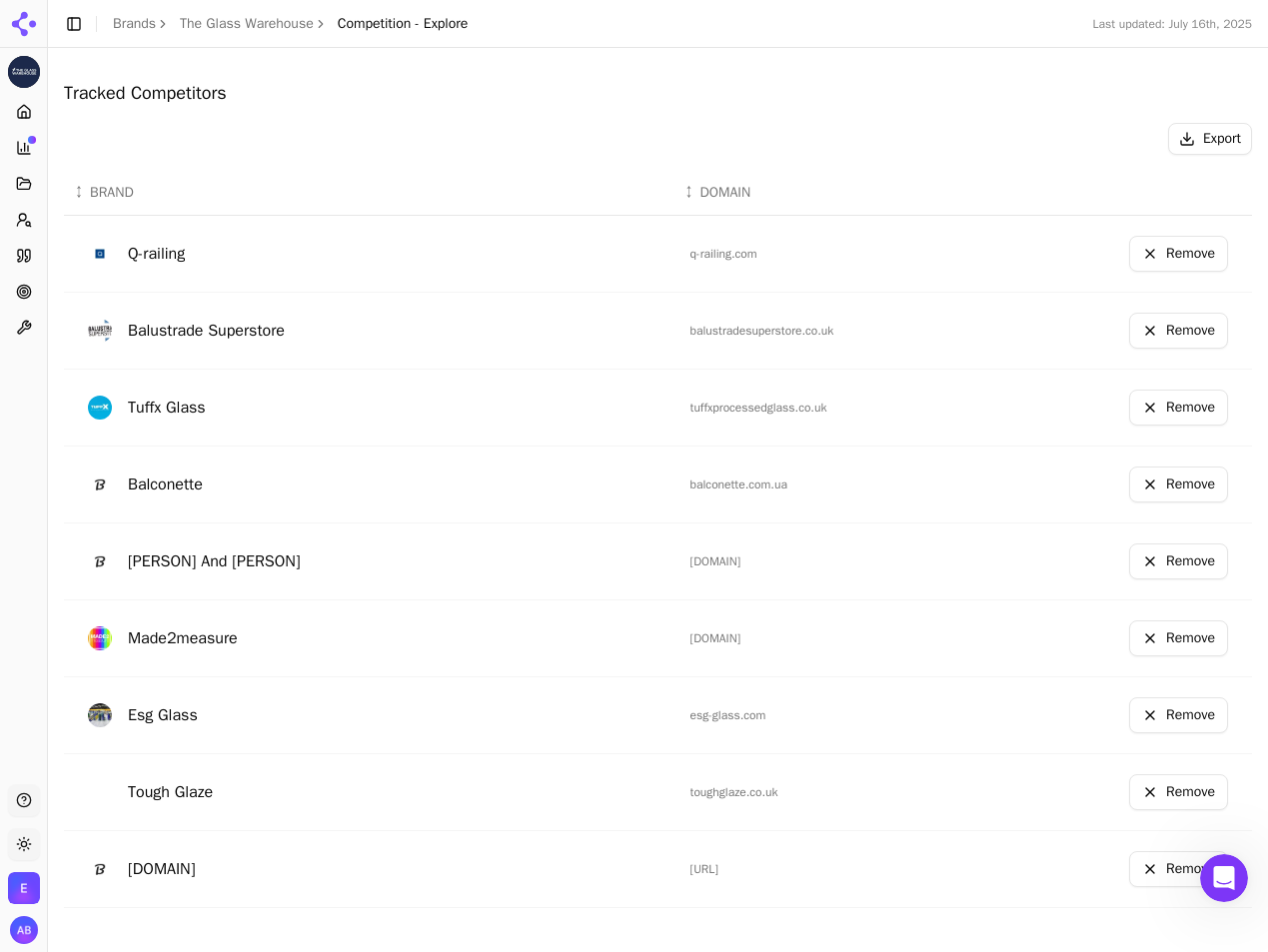 scroll, scrollTop: 0, scrollLeft: 0, axis: both 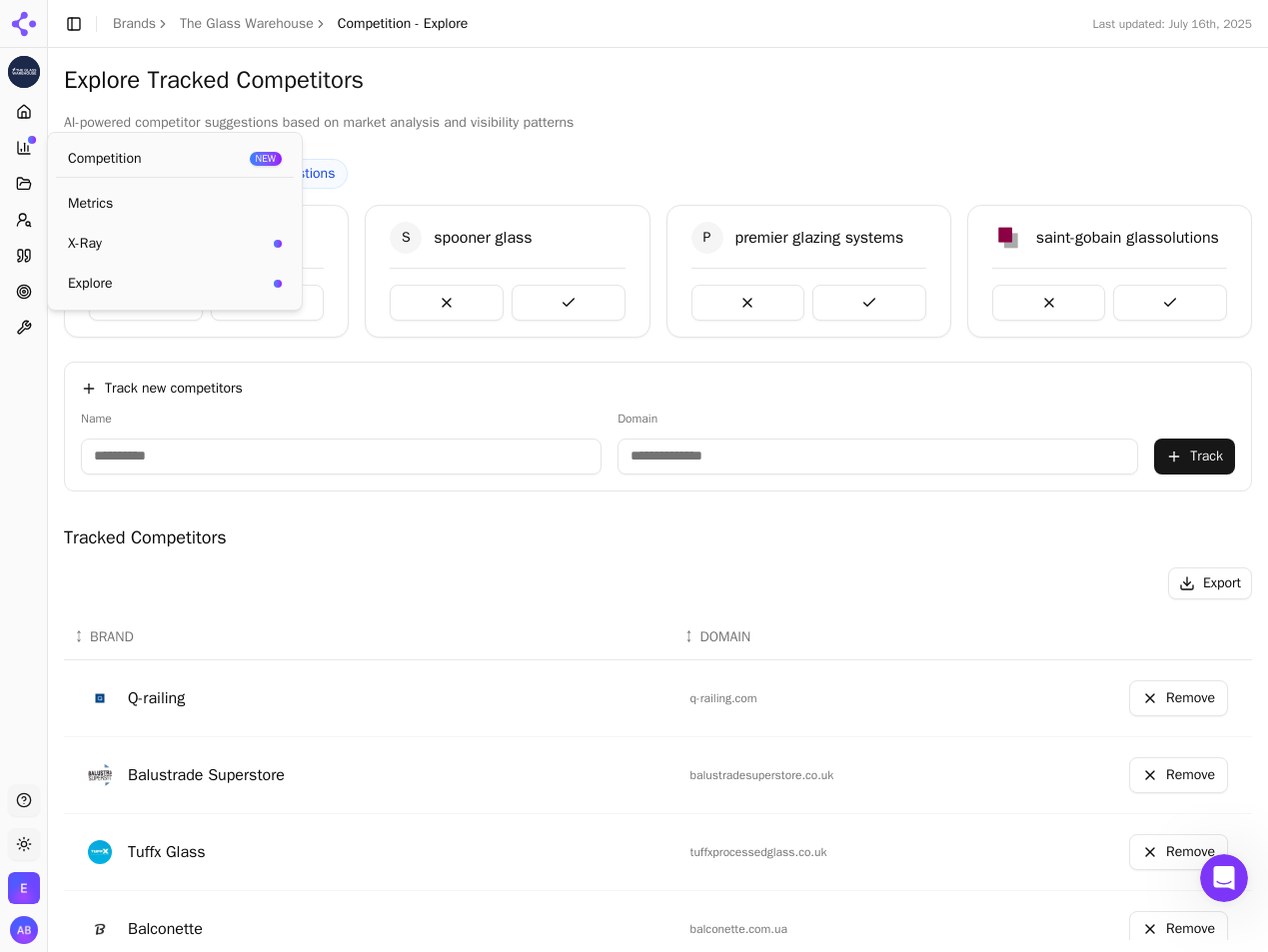 click on "Metrics" at bounding box center (175, 204) 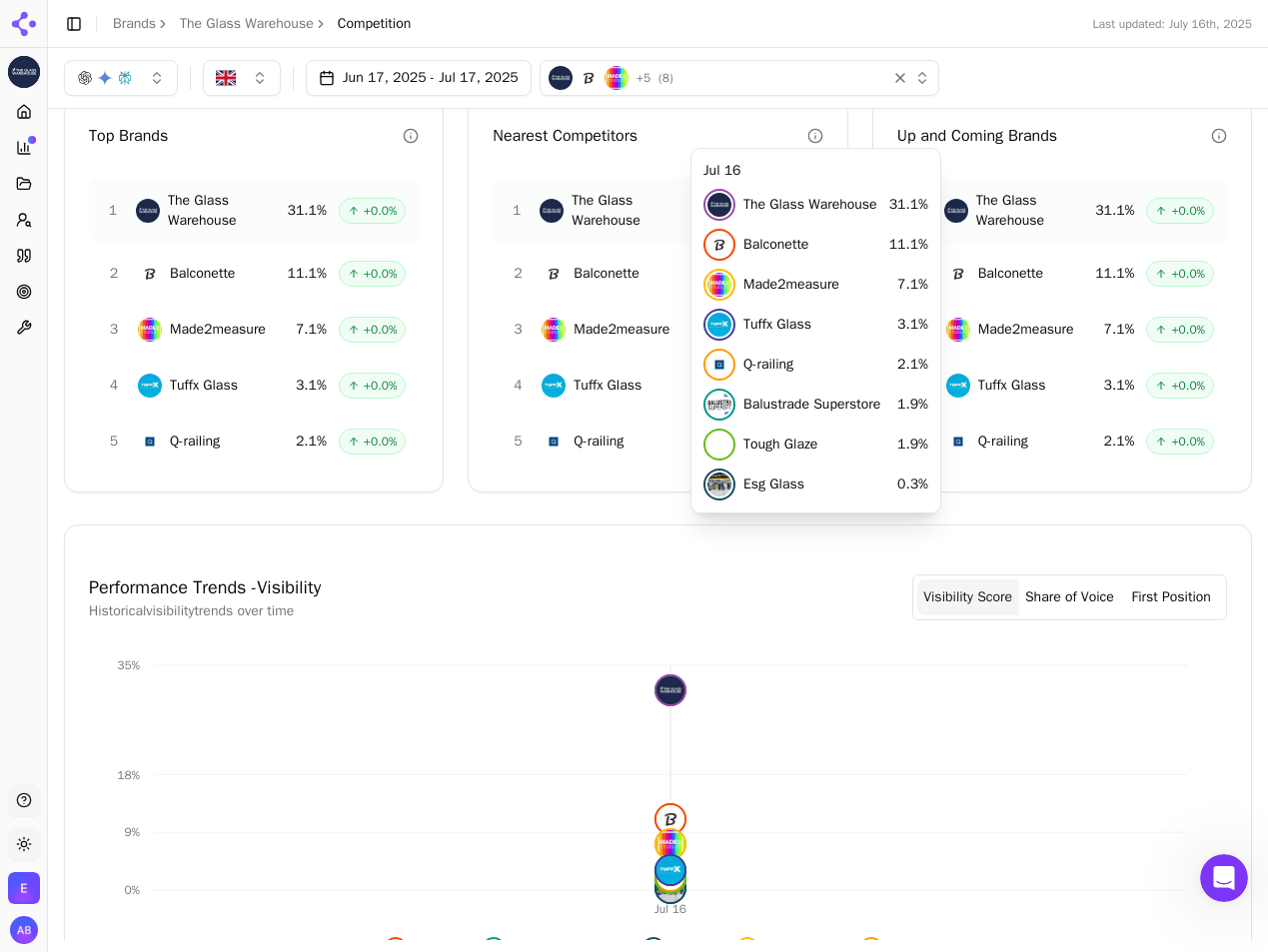 scroll, scrollTop: 0, scrollLeft: 0, axis: both 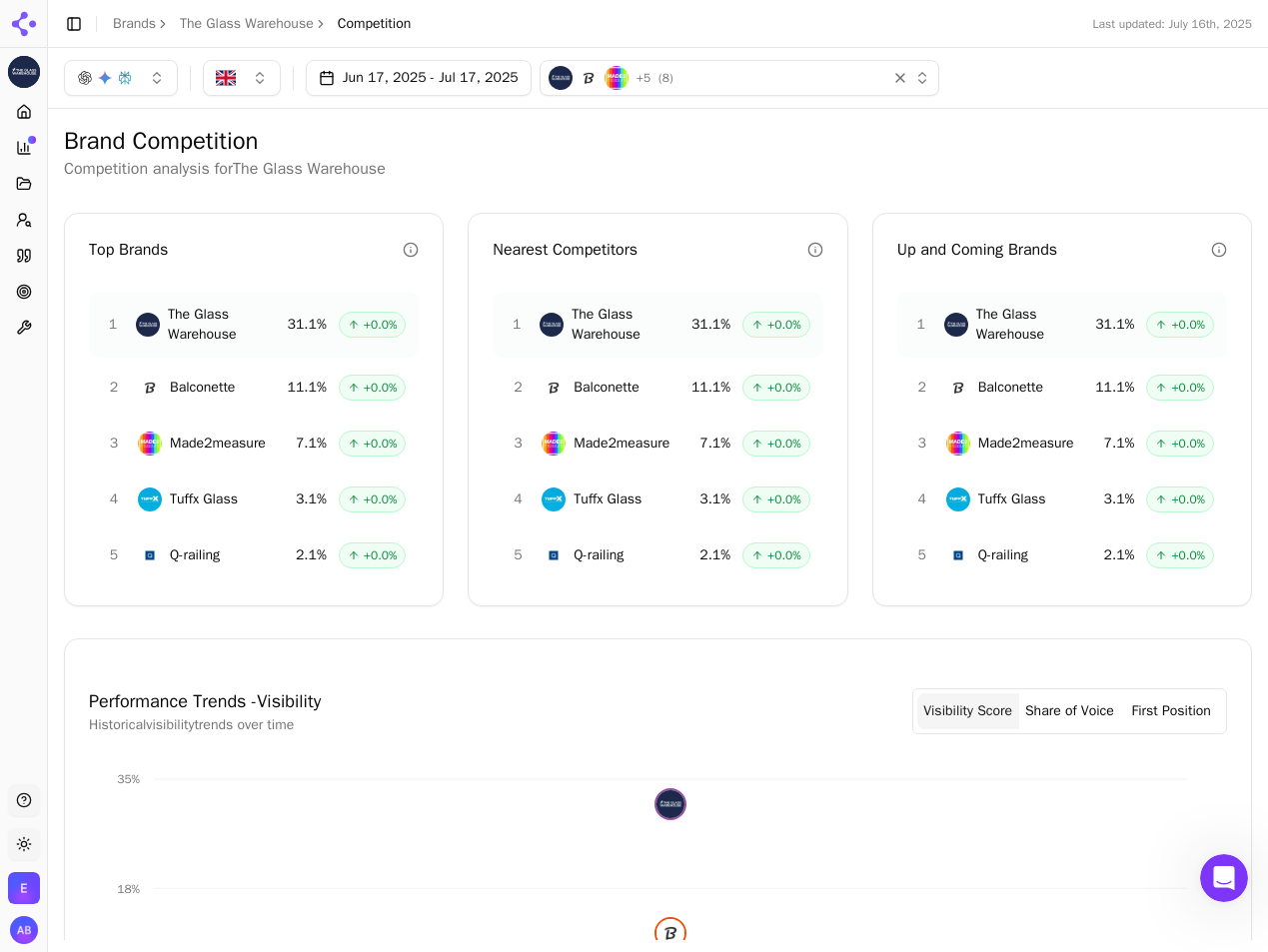 click on "+ 5 ( 8 )" at bounding box center (713, 78) 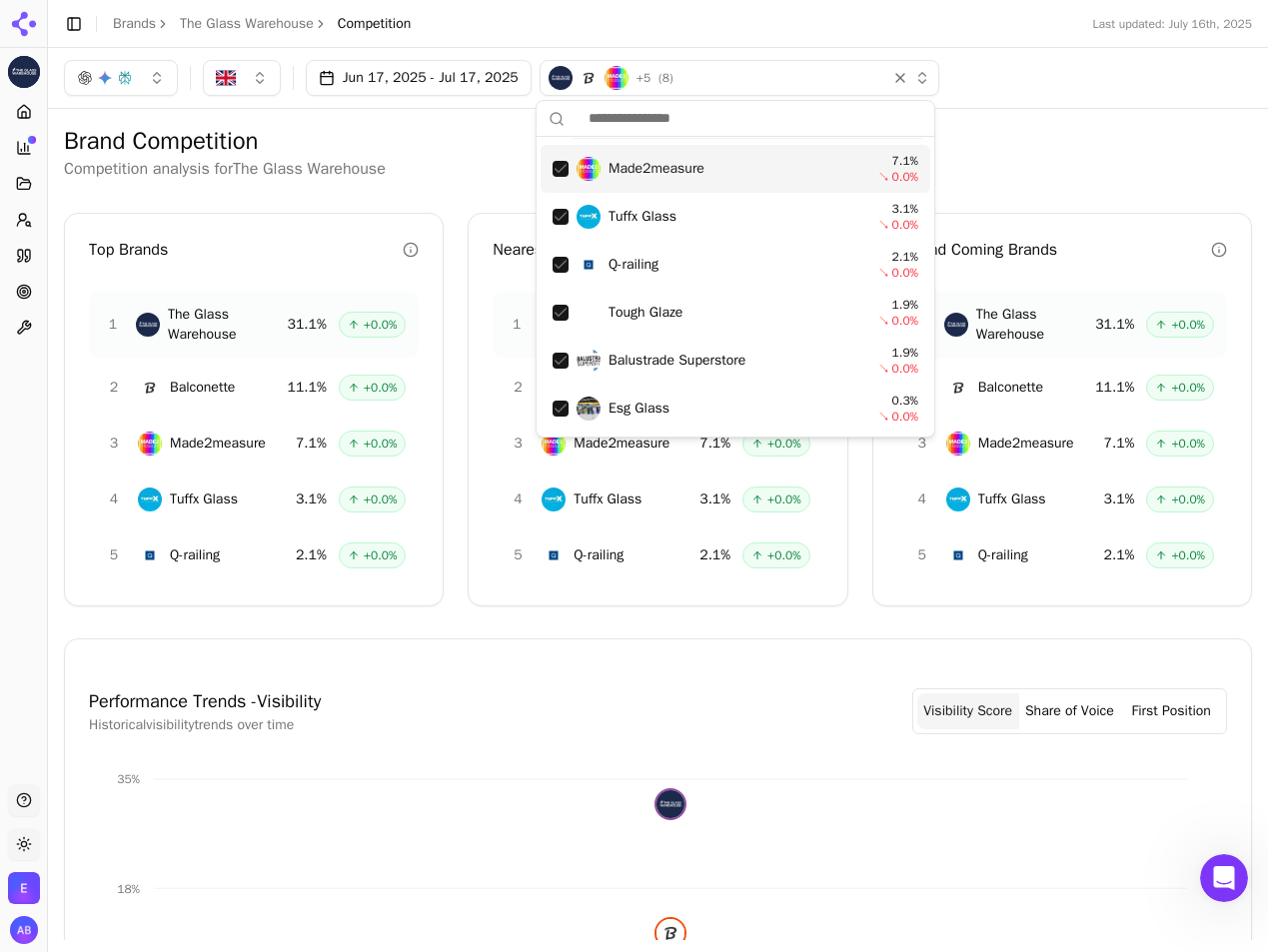 scroll, scrollTop: 0, scrollLeft: 0, axis: both 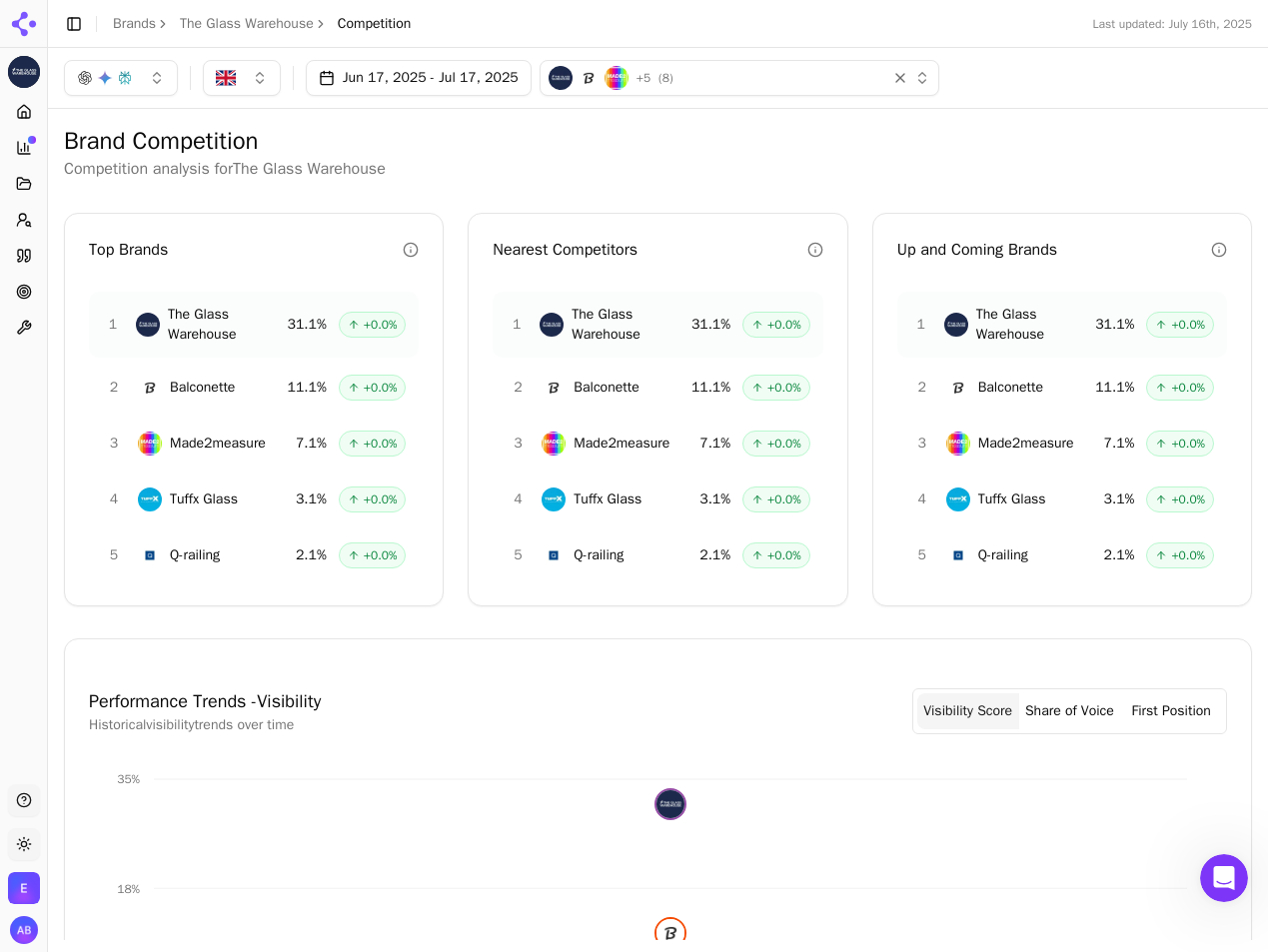 click on "Brand Competition" at bounding box center [657, 141] 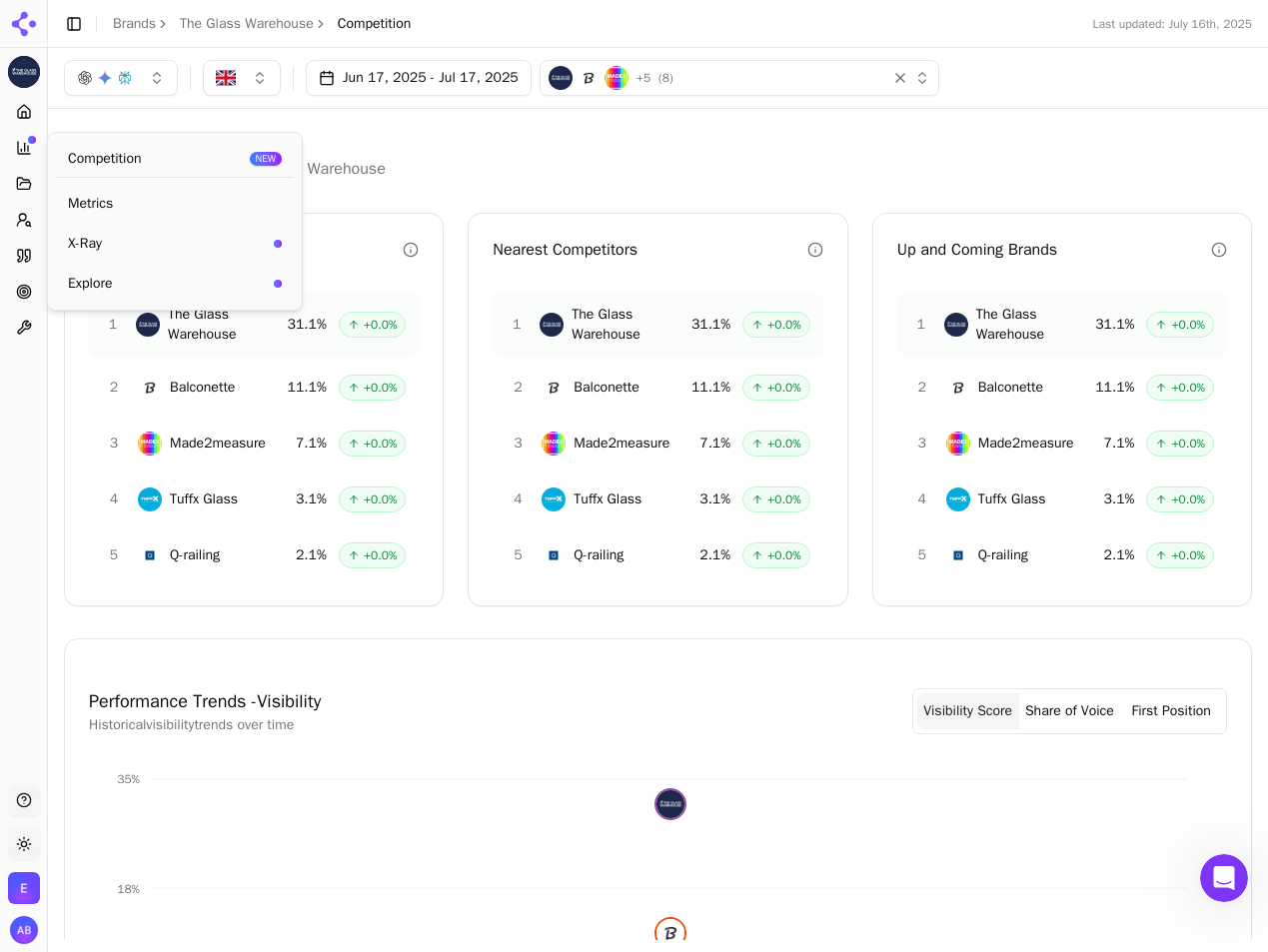 click on "Explore" at bounding box center (167, 284) 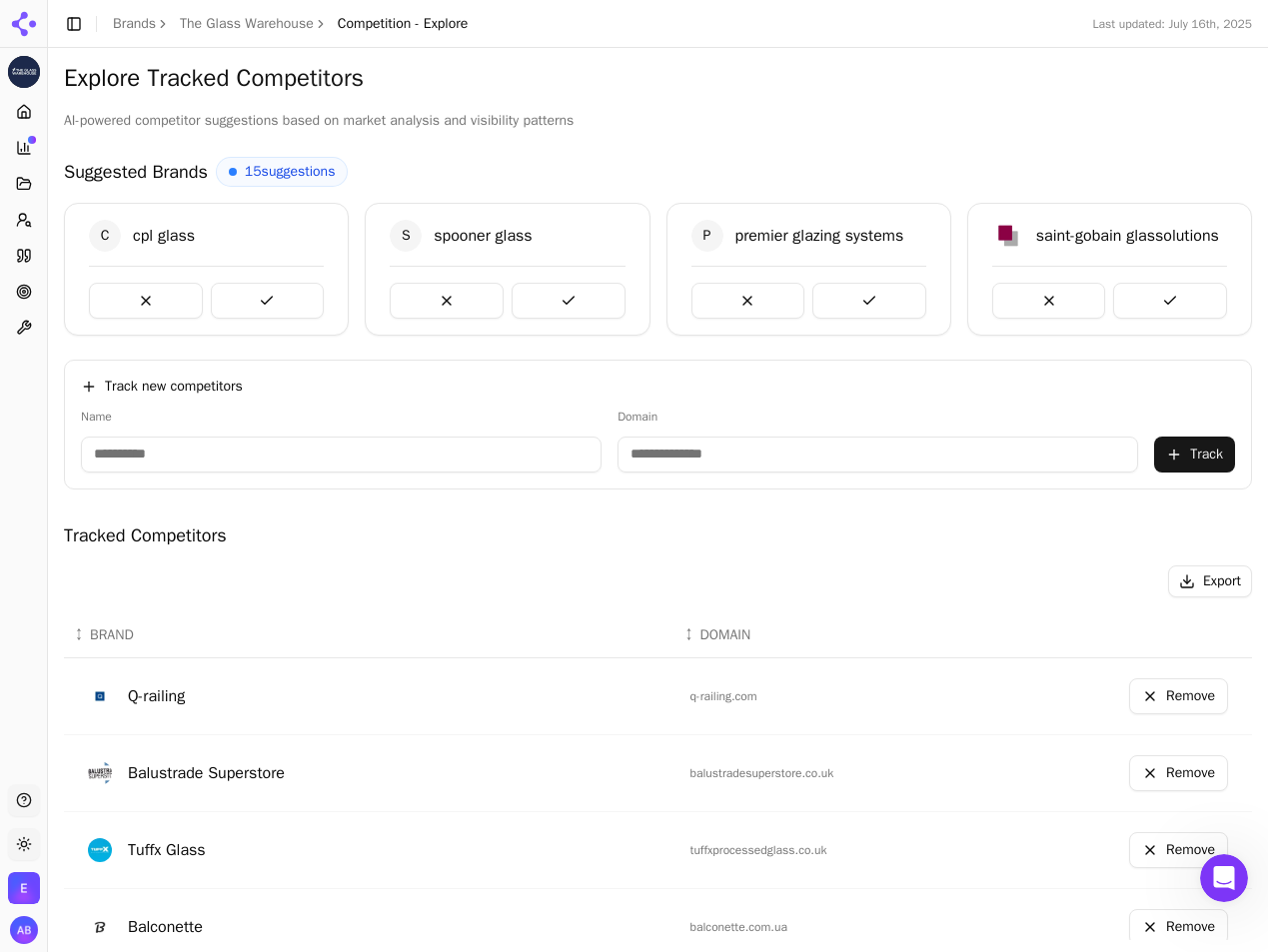 scroll, scrollTop: 0, scrollLeft: 0, axis: both 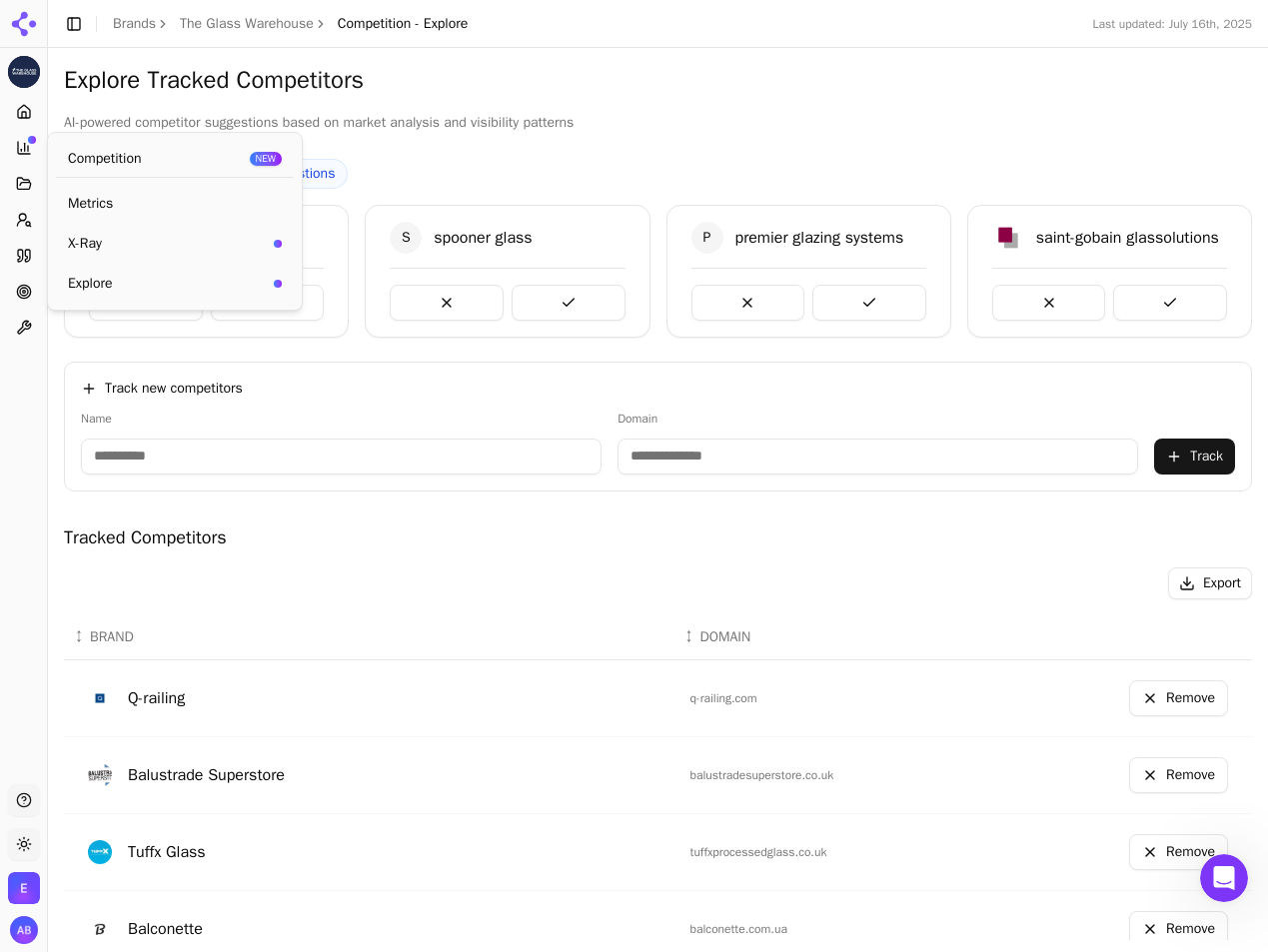 click on "X-Ray" at bounding box center (167, 244) 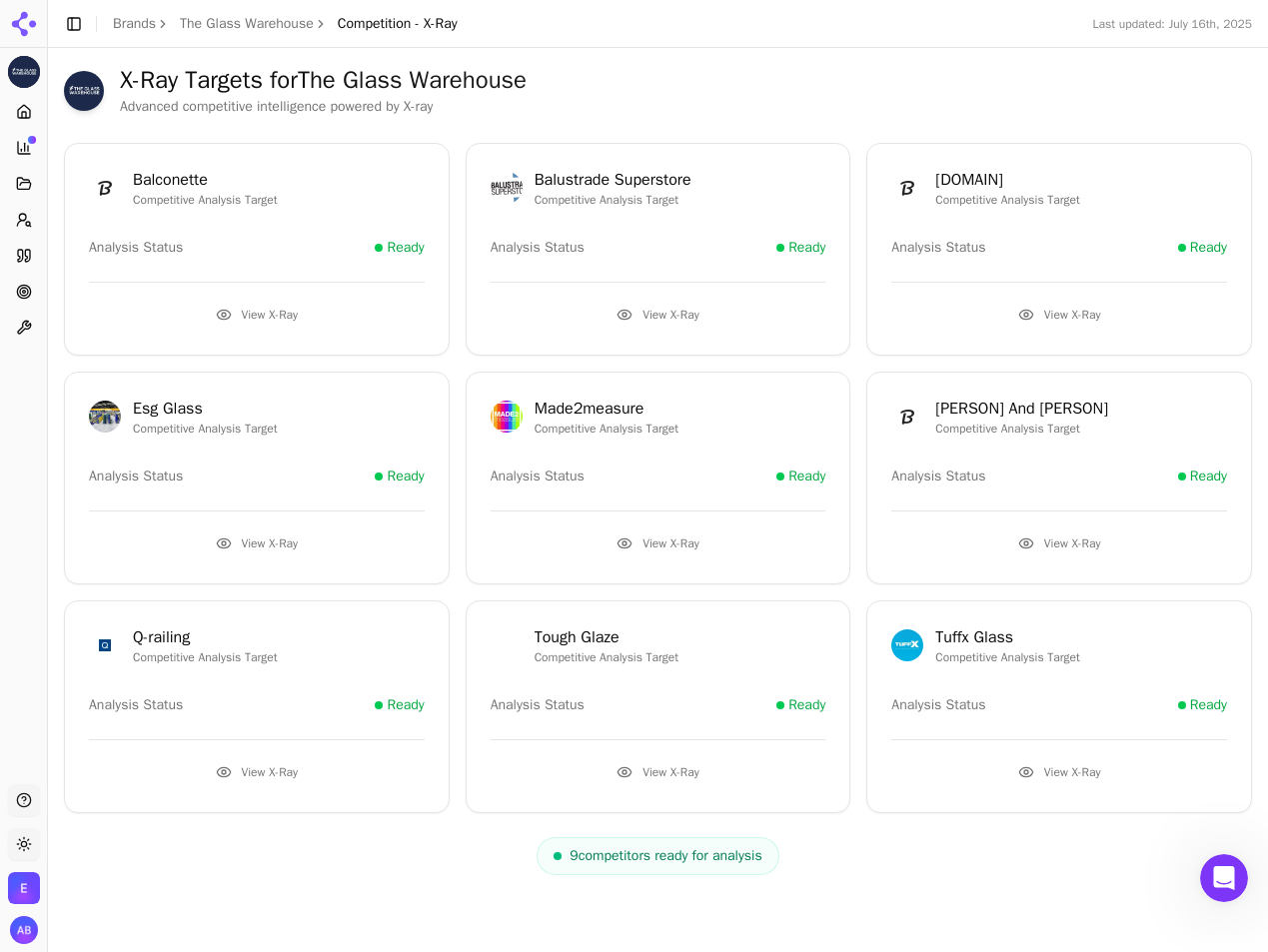 click on "[PERSON] And [PERSON]" at bounding box center [1021, 409] 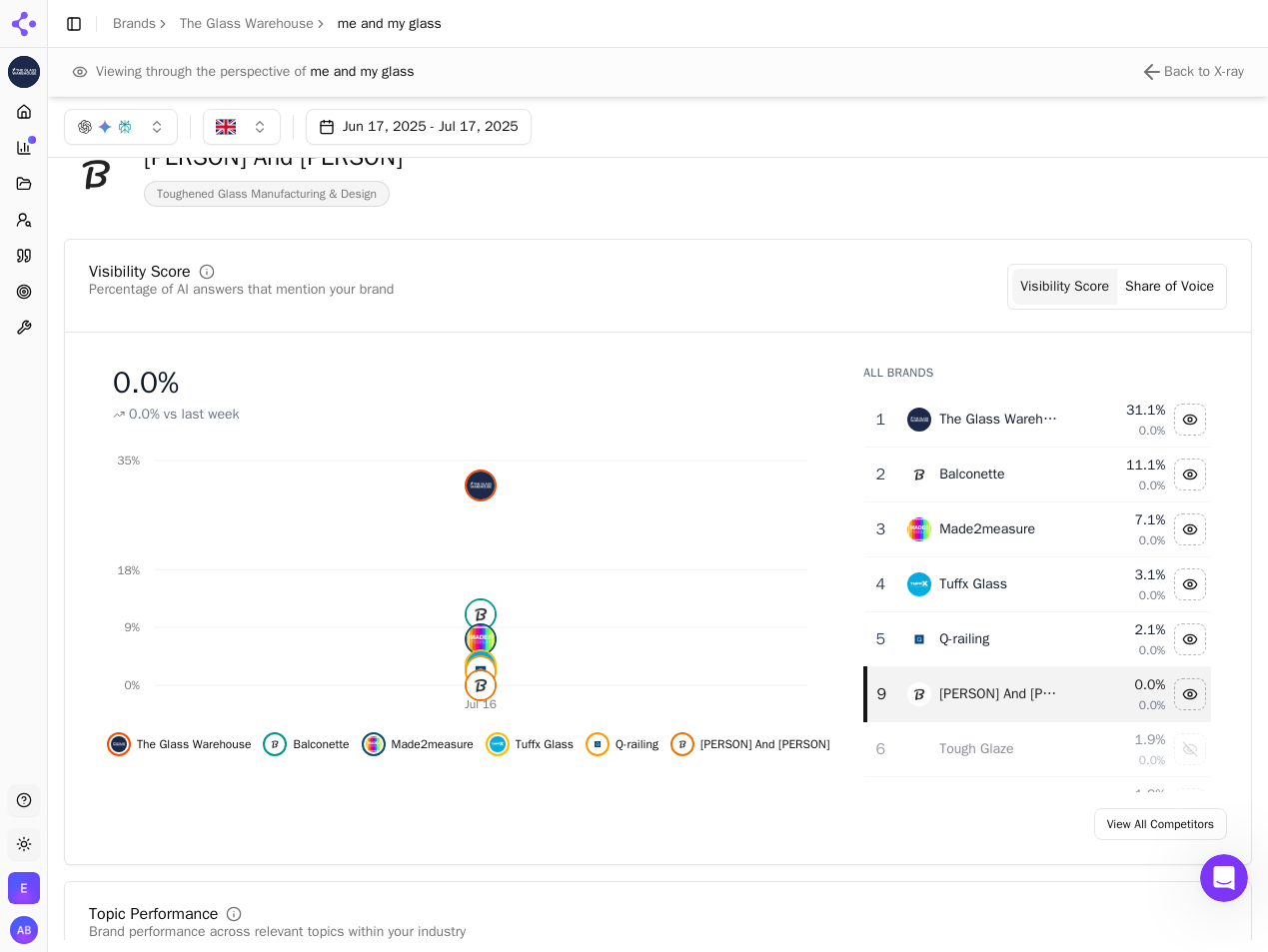 scroll, scrollTop: 14, scrollLeft: 0, axis: vertical 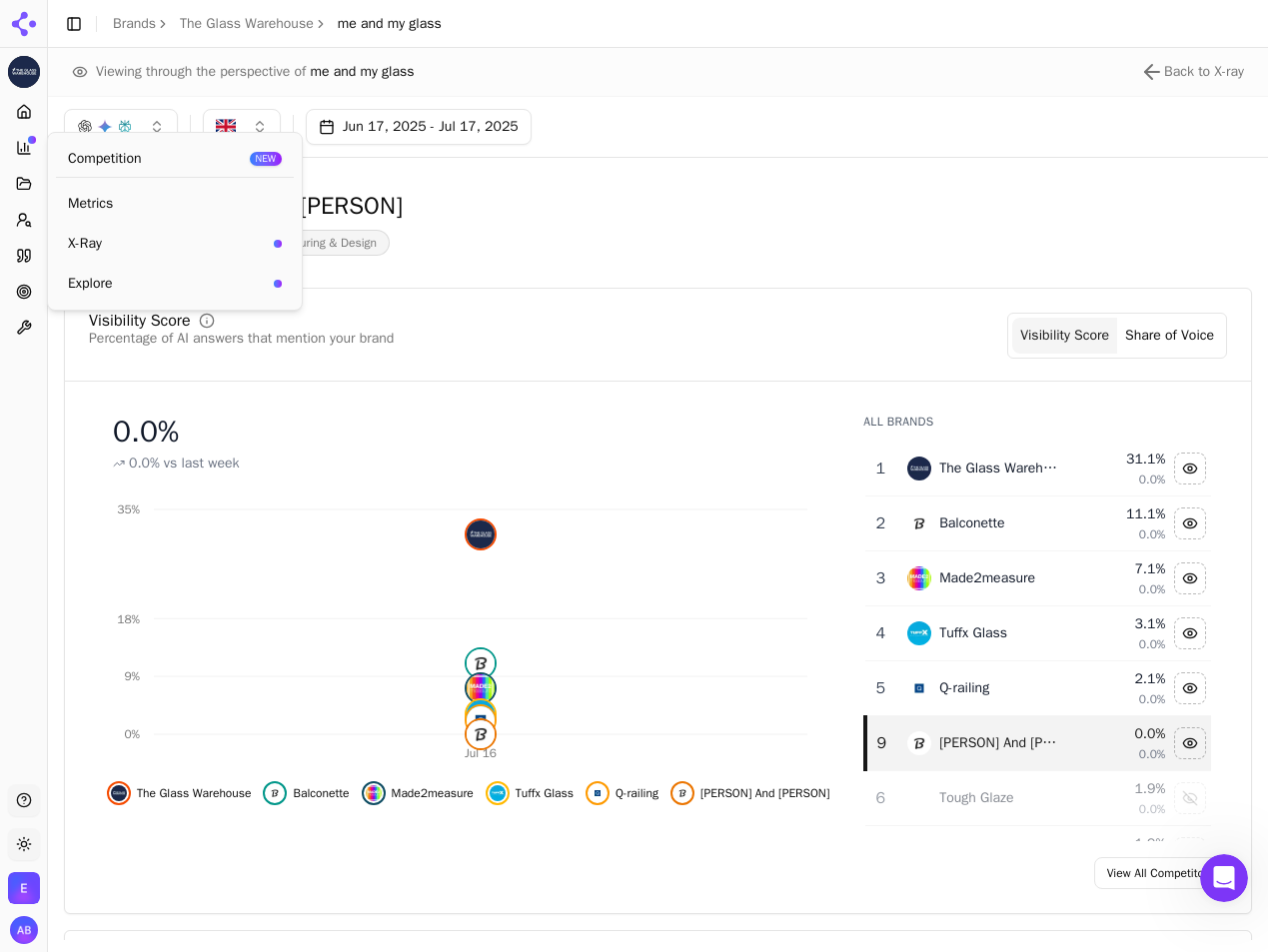 click on "Metrics" at bounding box center [175, 204] 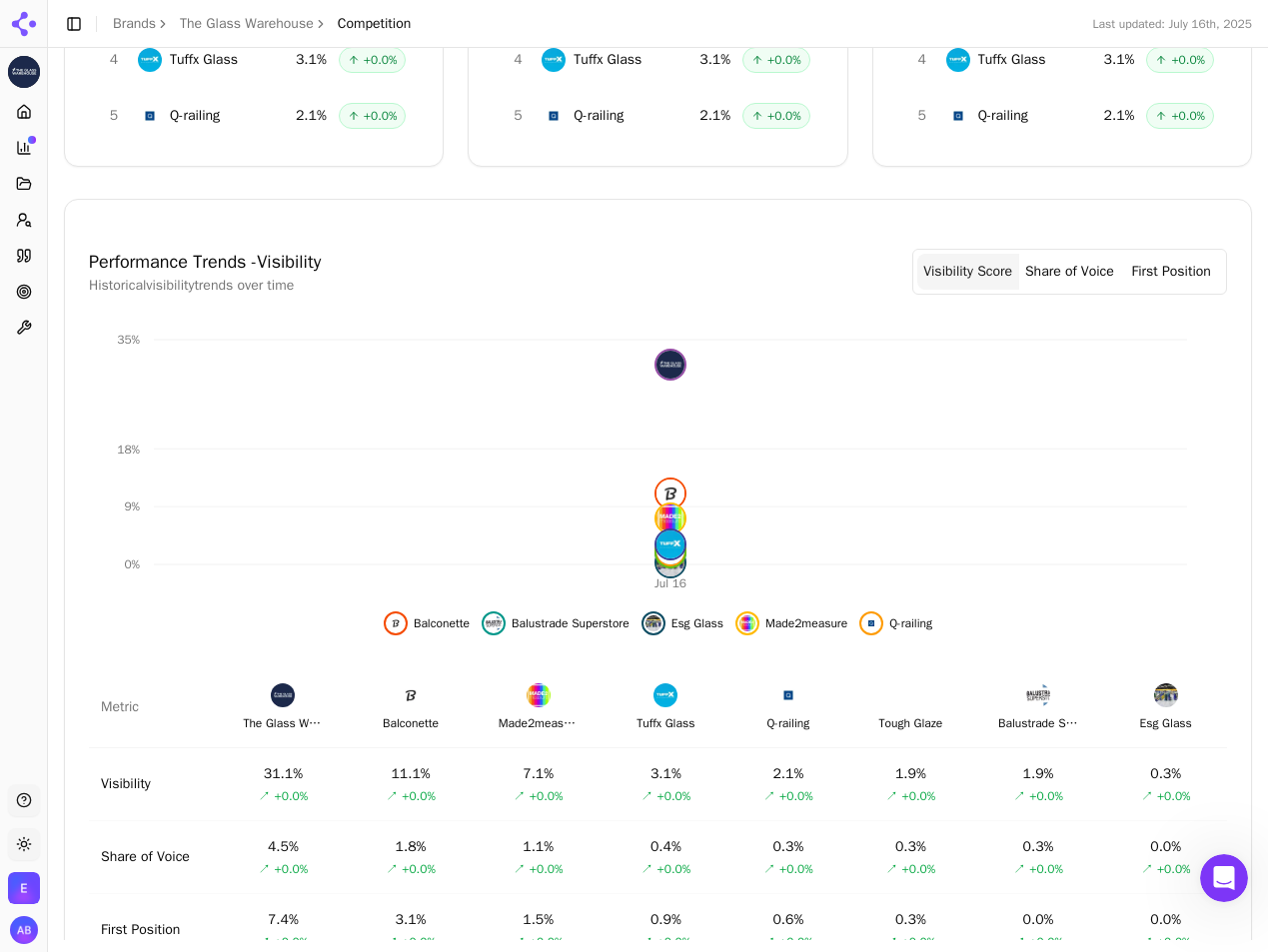scroll, scrollTop: 530, scrollLeft: 0, axis: vertical 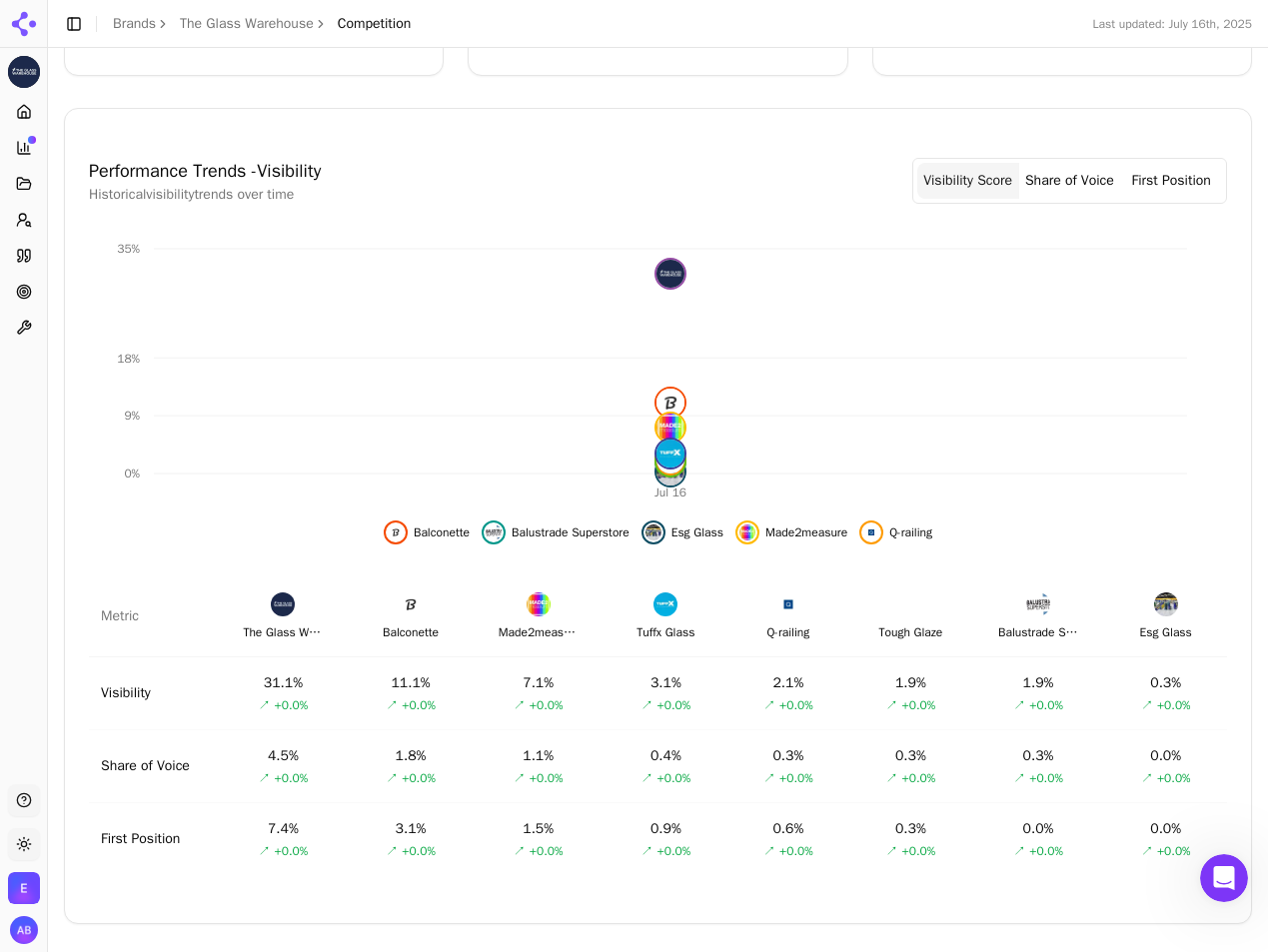 click on "First Position" at bounding box center [1171, 181] 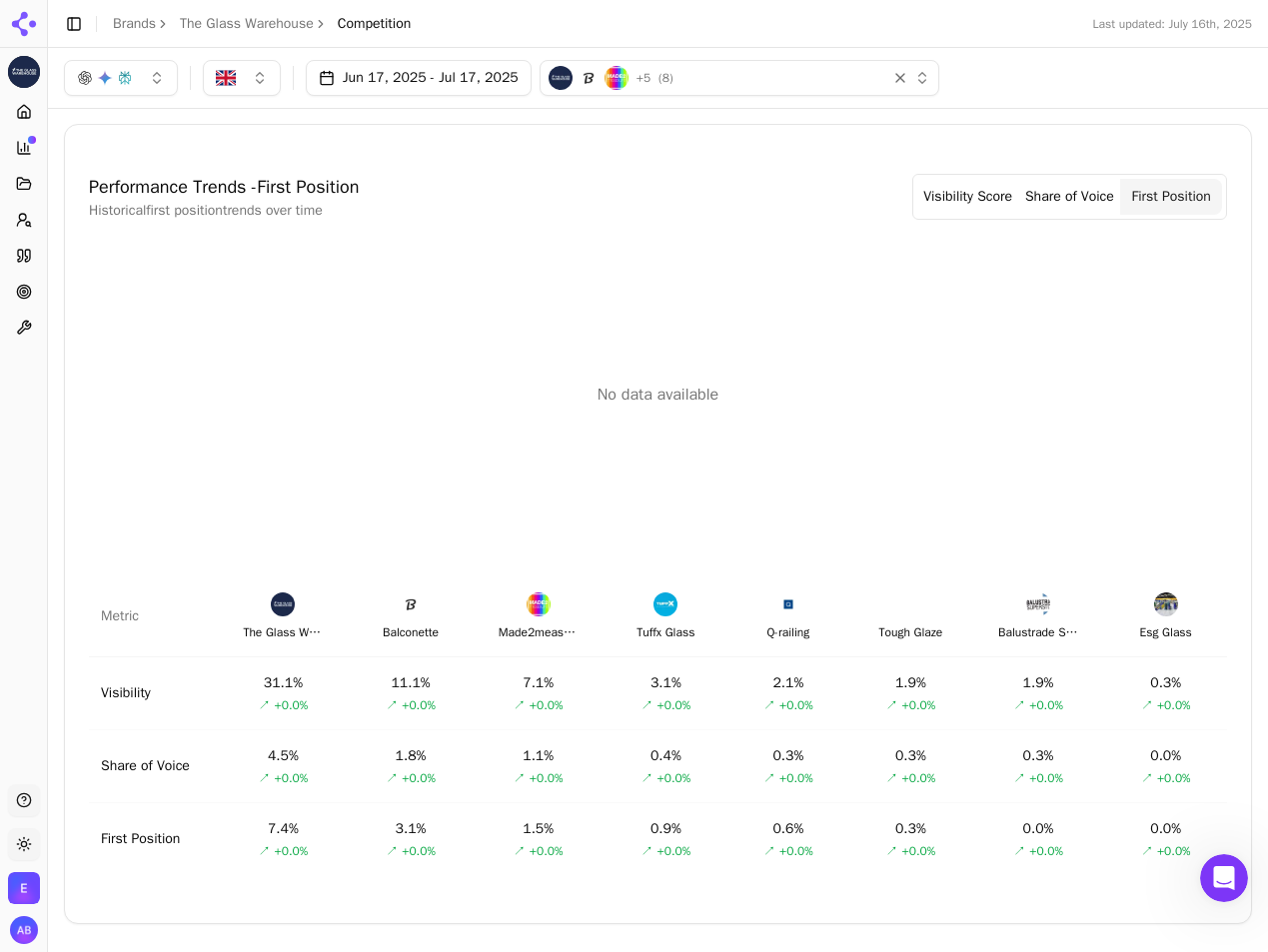 click on "Share of Voice" at bounding box center [1070, 197] 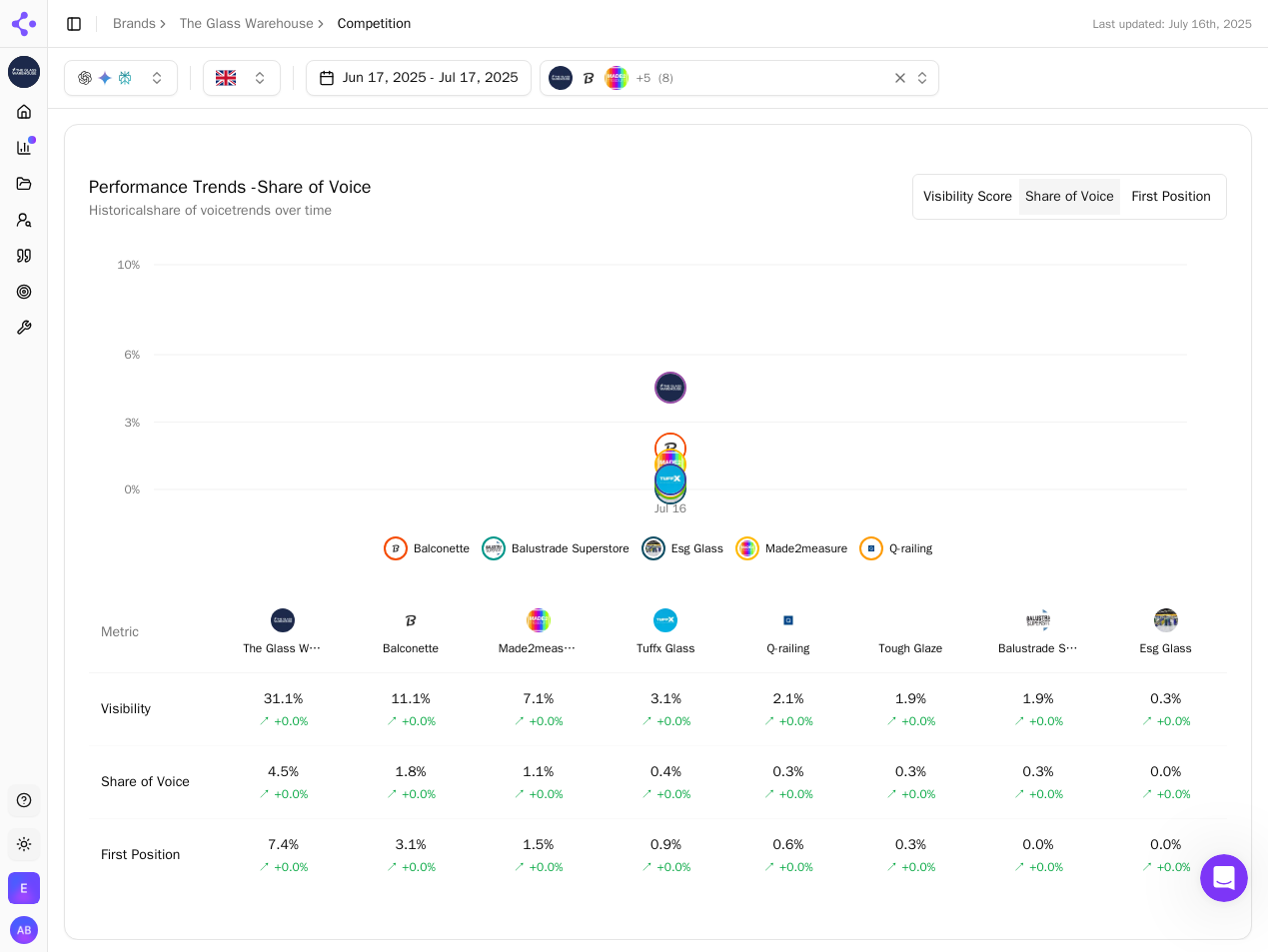 click on "Visibility Score" at bounding box center [968, 197] 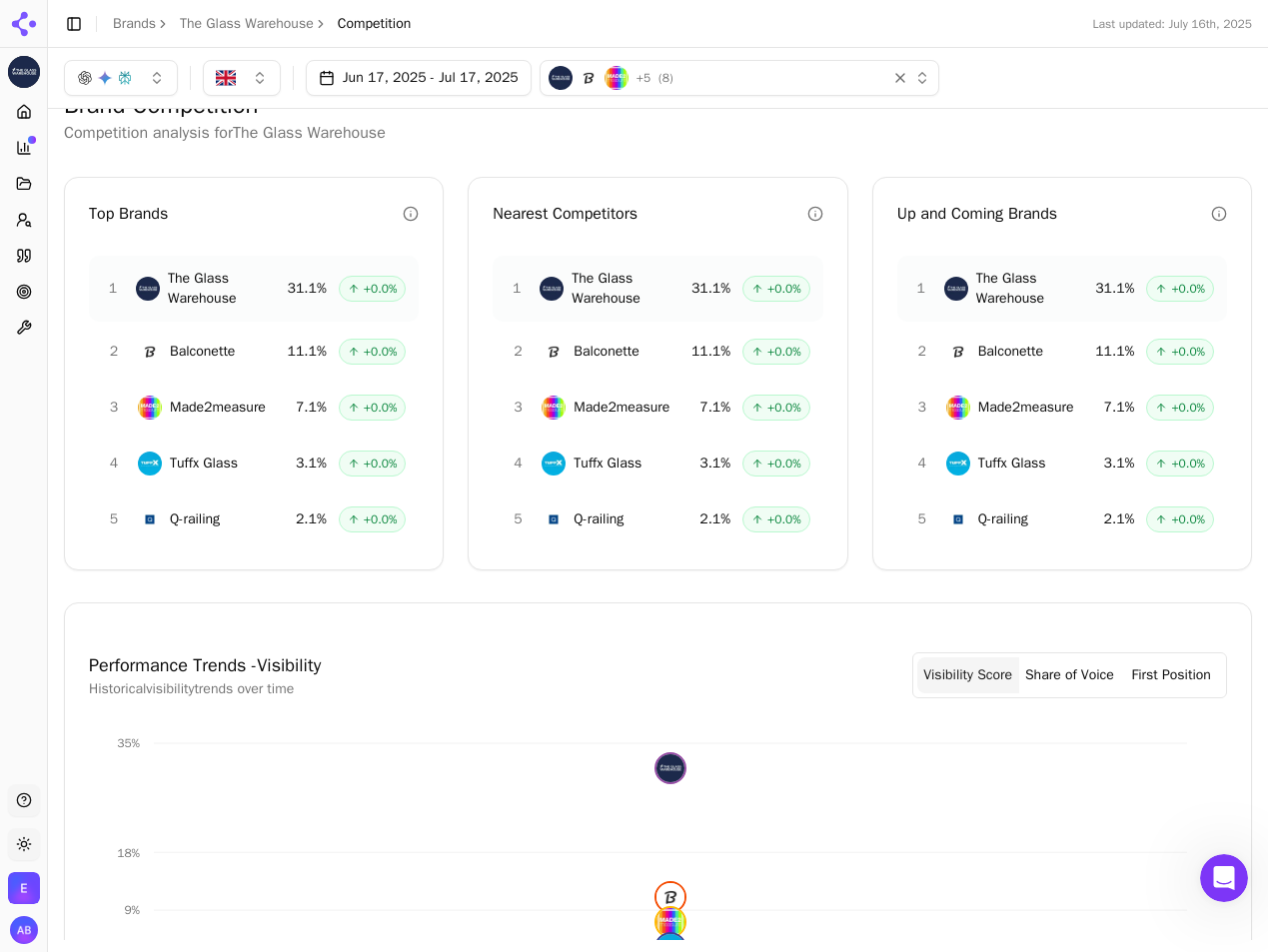 scroll, scrollTop: 0, scrollLeft: 0, axis: both 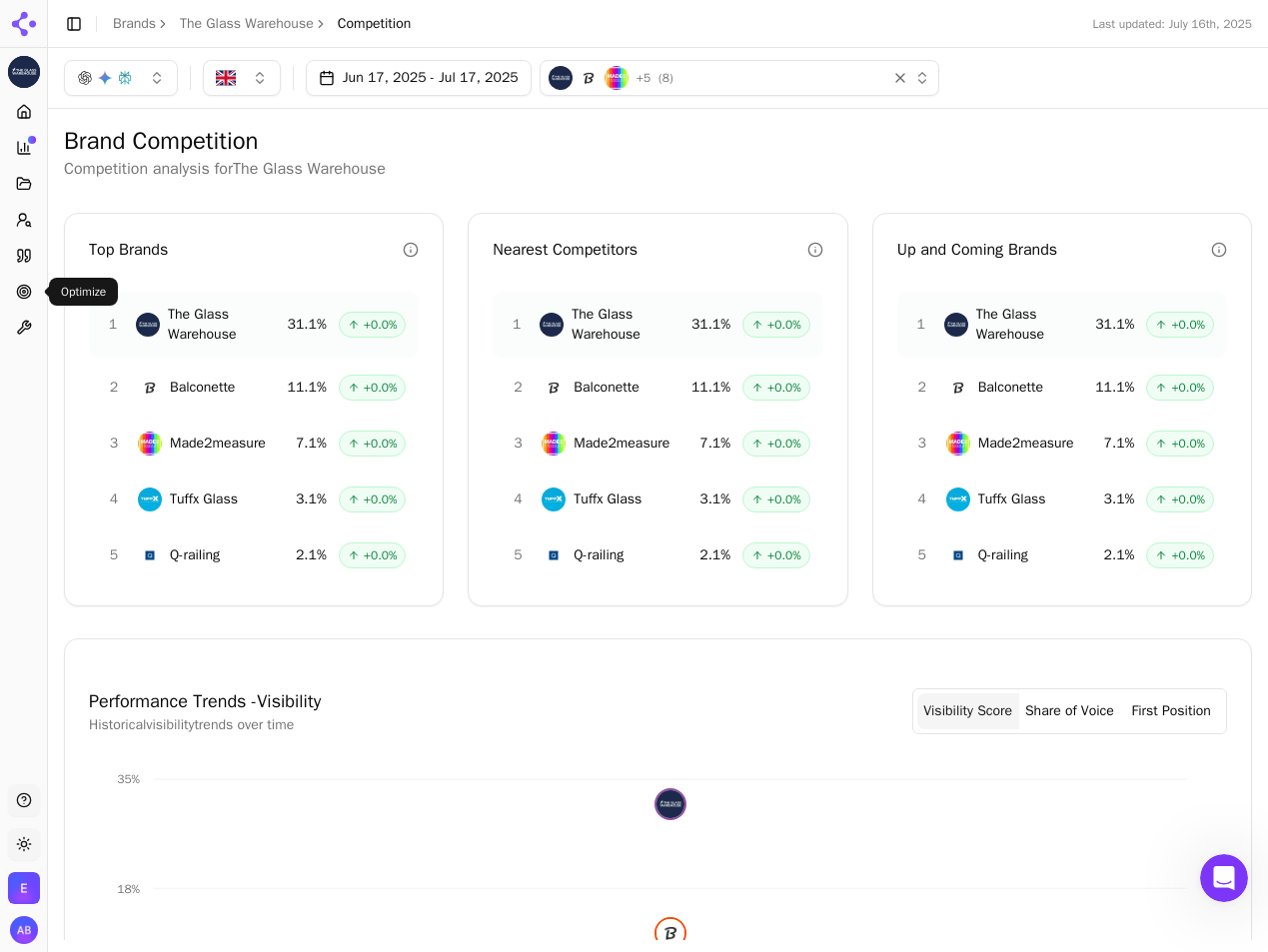 click 